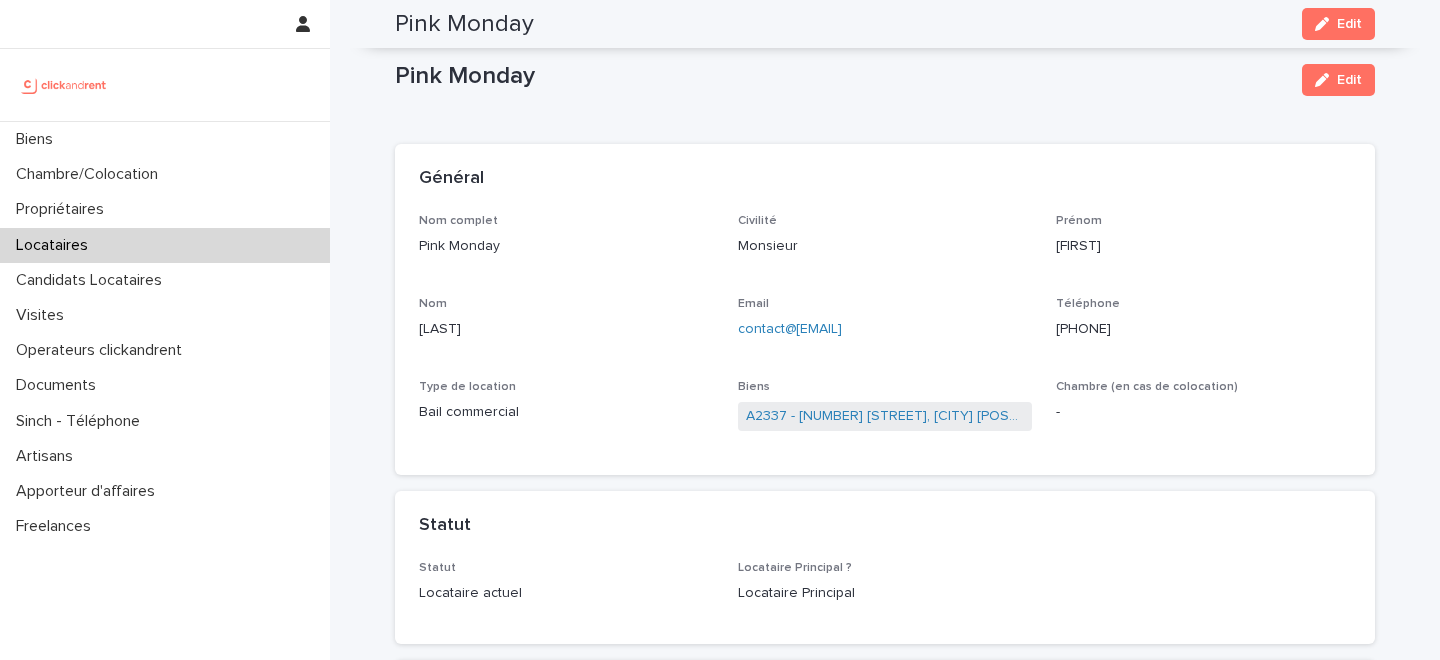 drag, startPoint x: 0, startPoint y: 0, endPoint x: 136, endPoint y: 202, distance: 243.51591 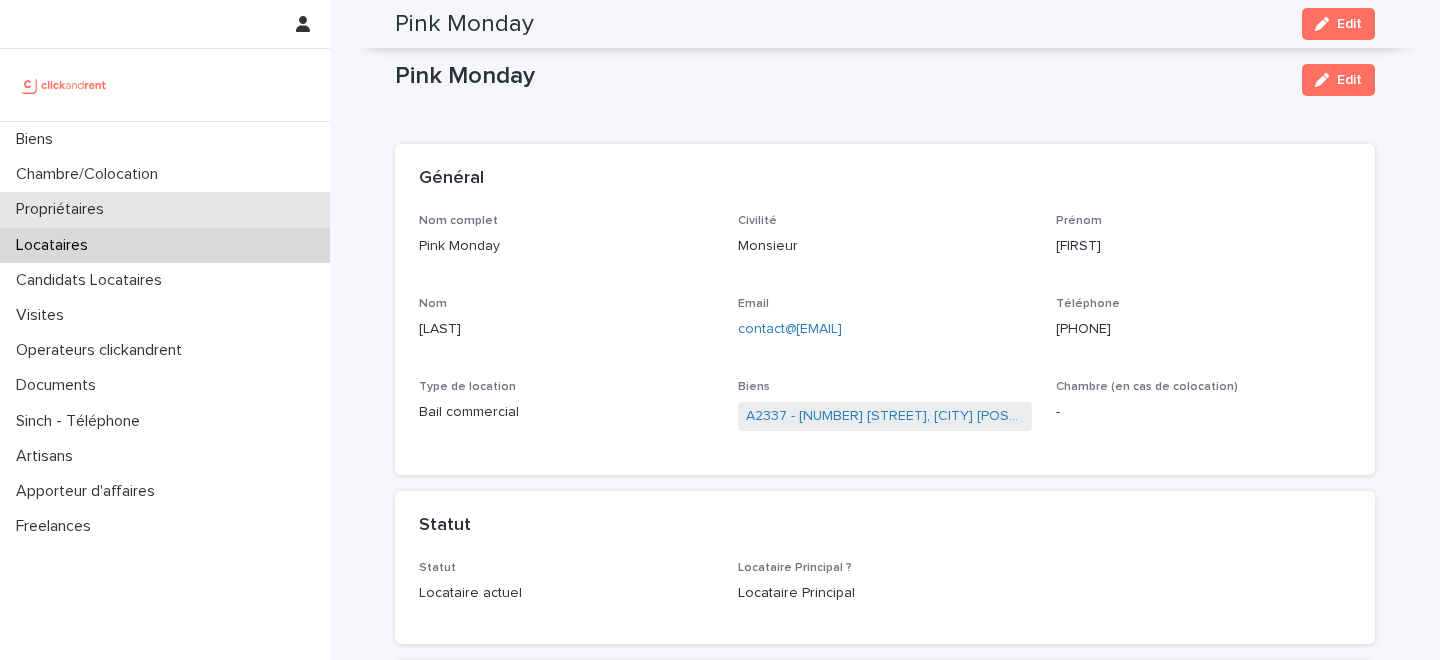click on "Propriétaires" at bounding box center [165, 209] 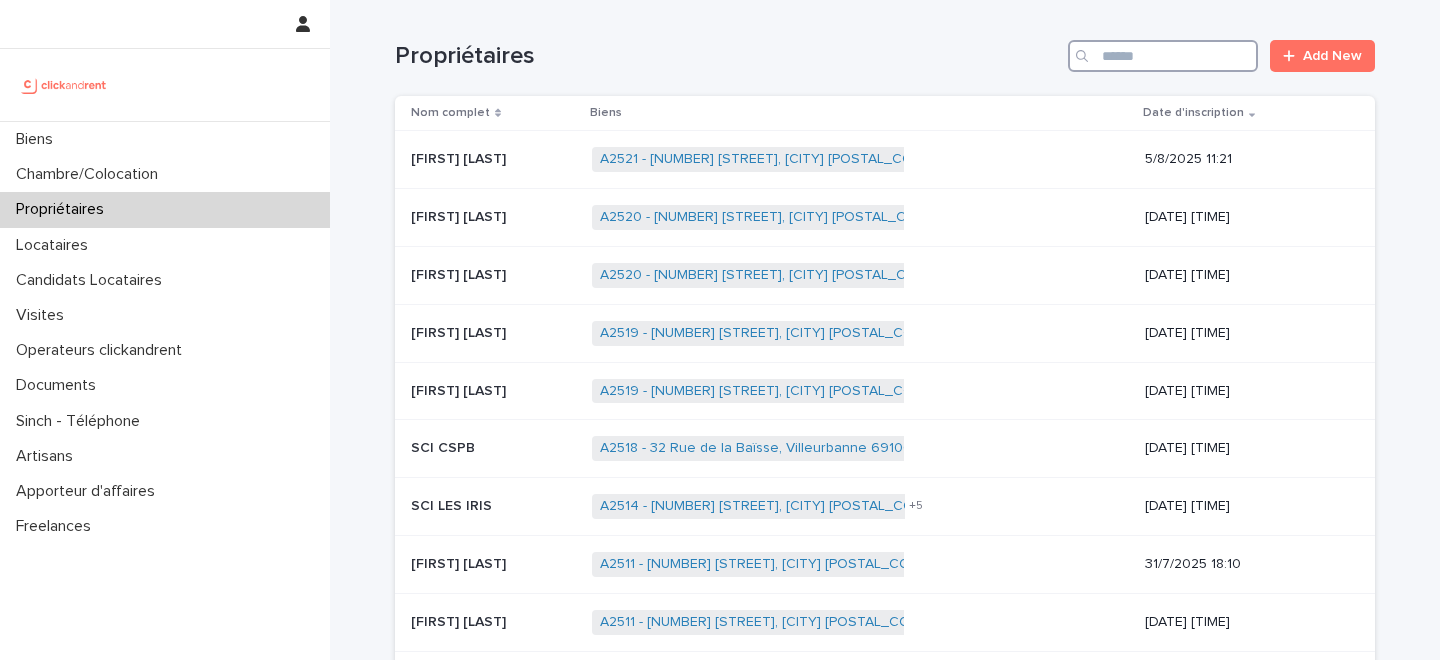 click at bounding box center (1163, 56) 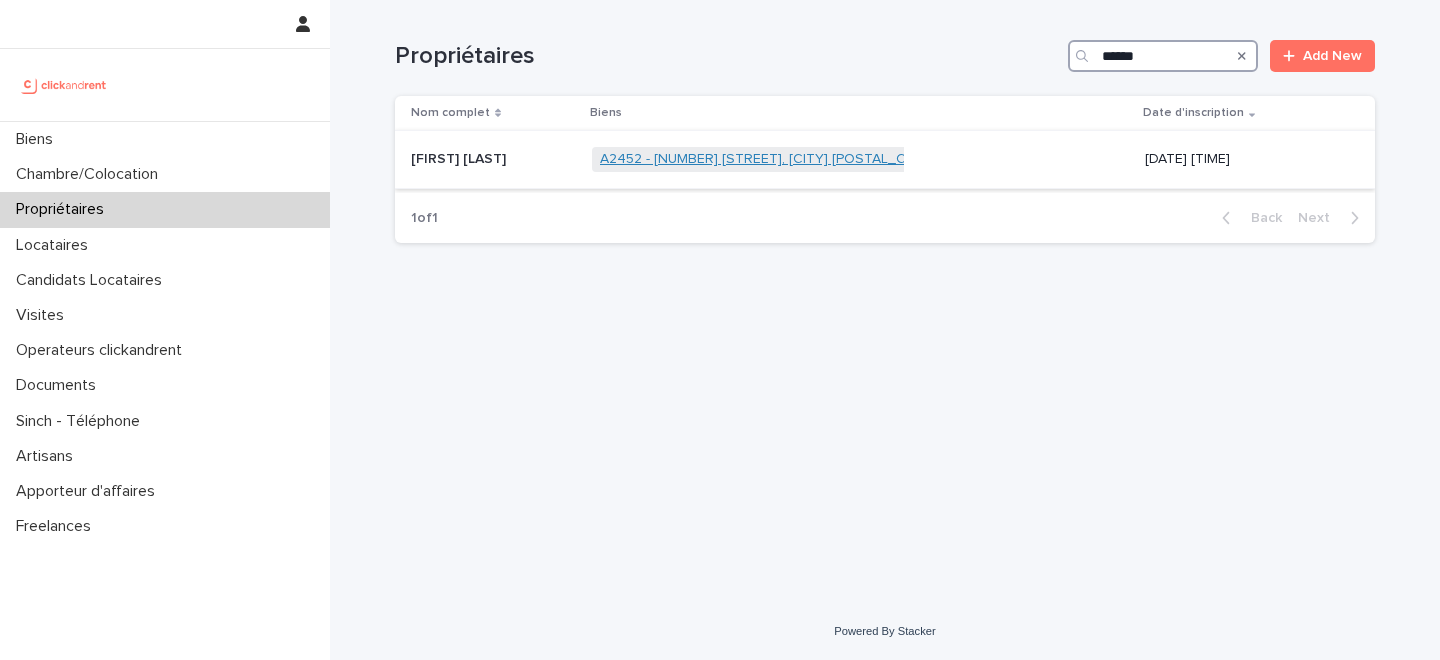type on "******" 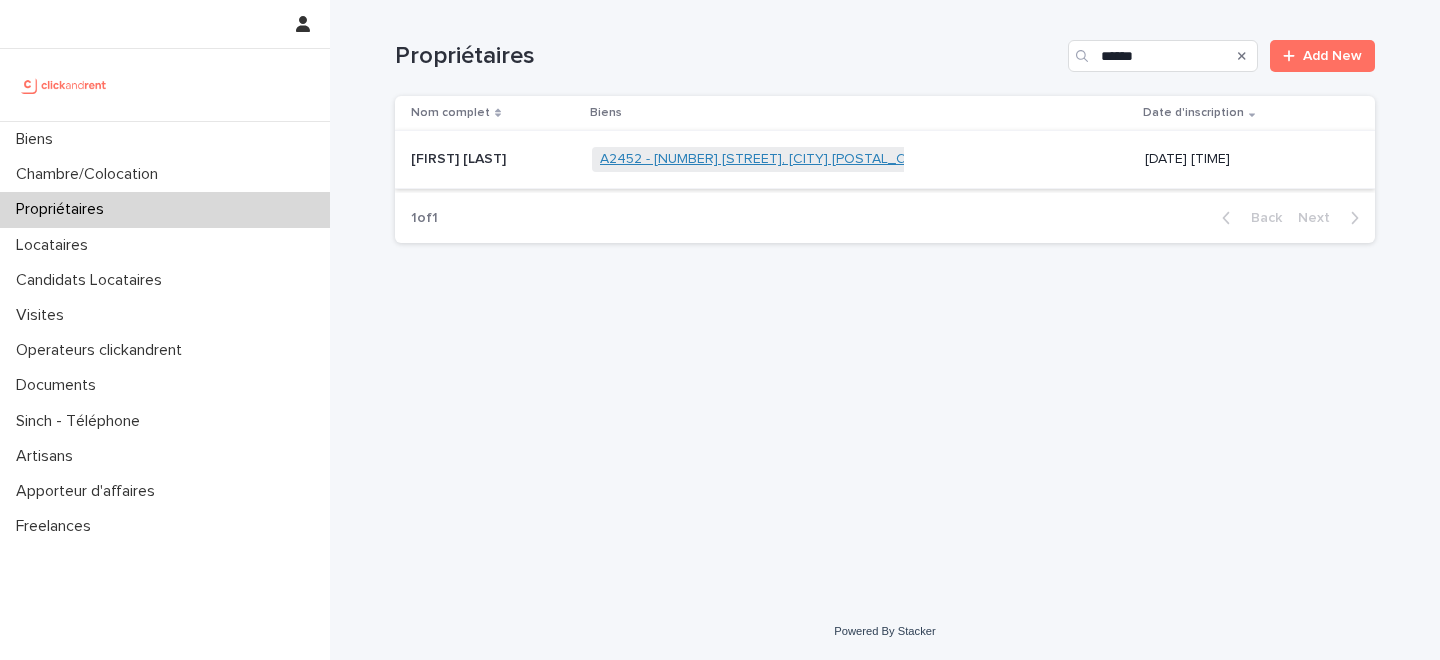click on "A2452 - [NUMBER] [STREET],  [CITY] [POSTAL_CODE]" at bounding box center (769, 159) 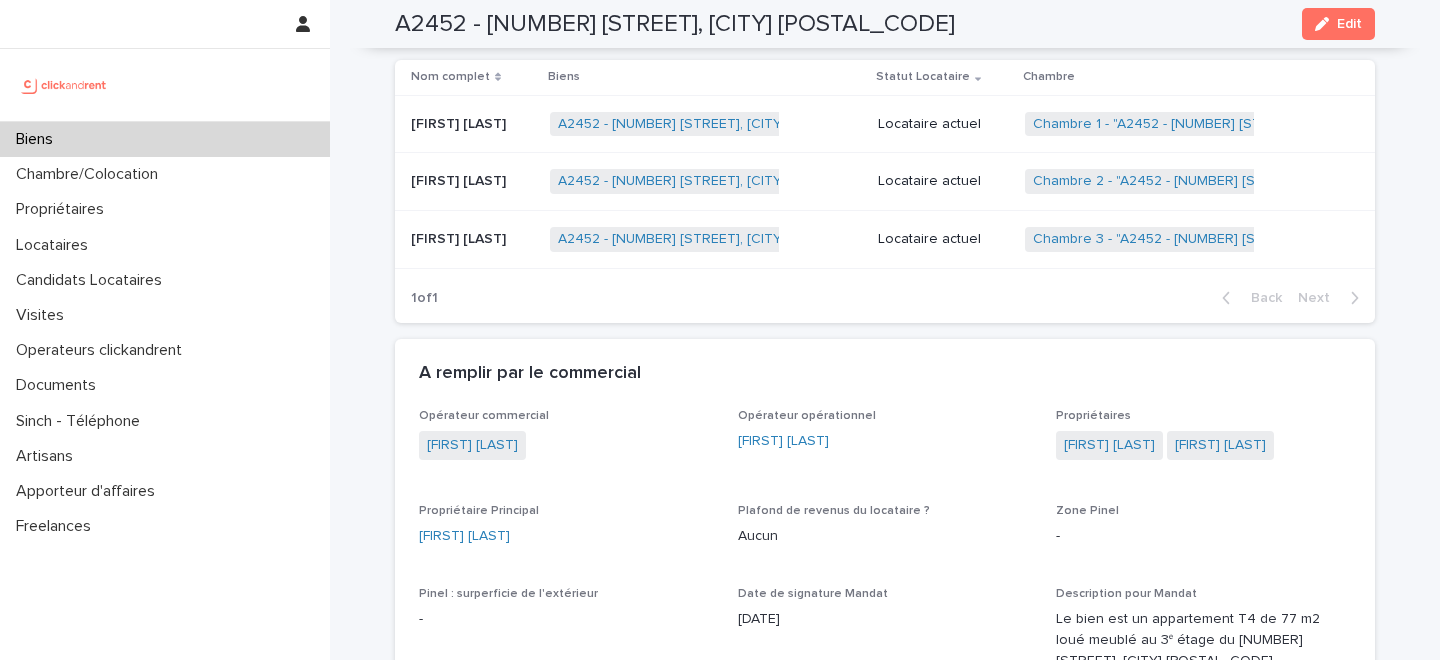 scroll, scrollTop: 1175, scrollLeft: 0, axis: vertical 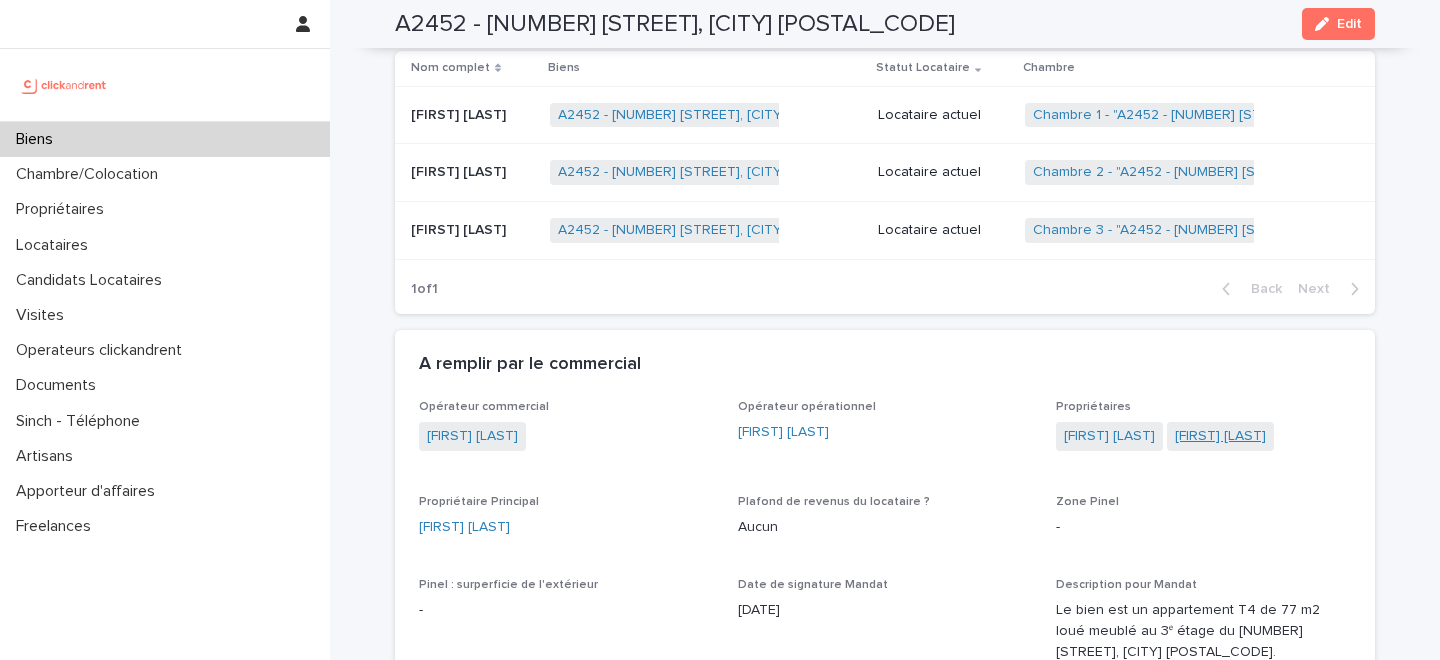 click on "[FIRST] [LAST]" at bounding box center [1220, 436] 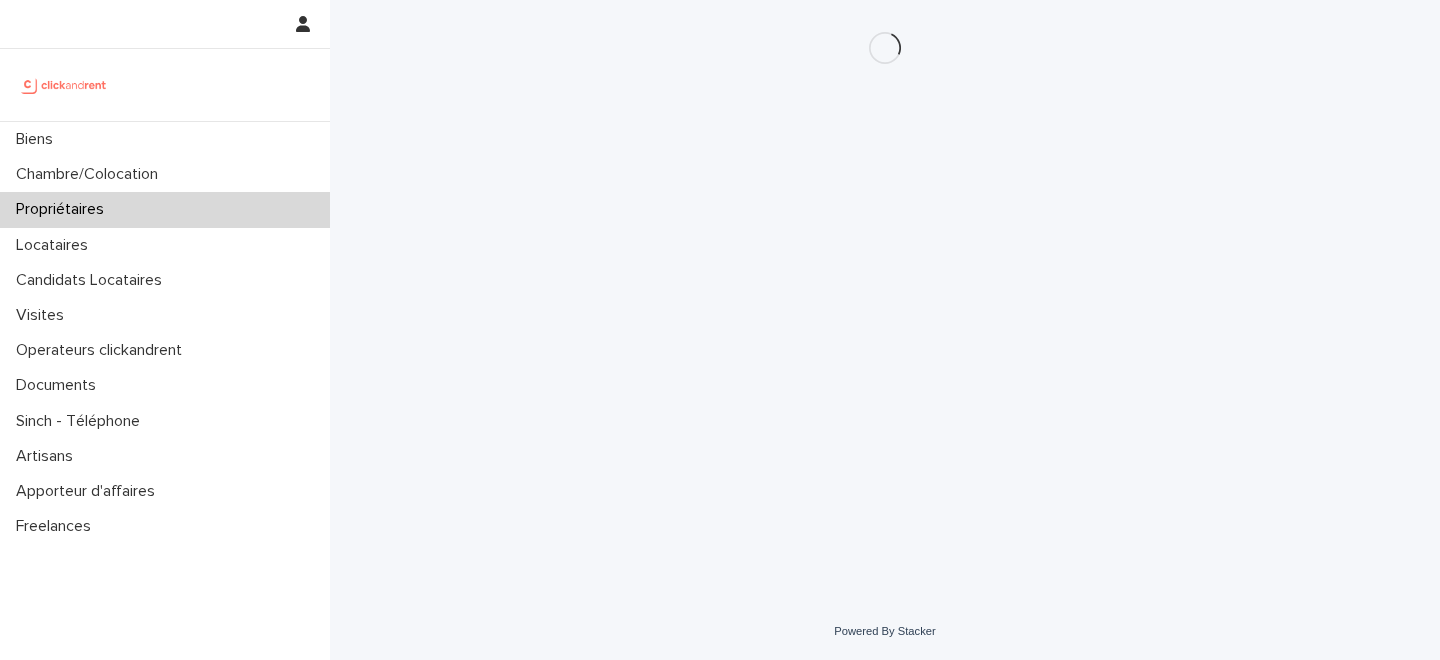 scroll, scrollTop: 0, scrollLeft: 0, axis: both 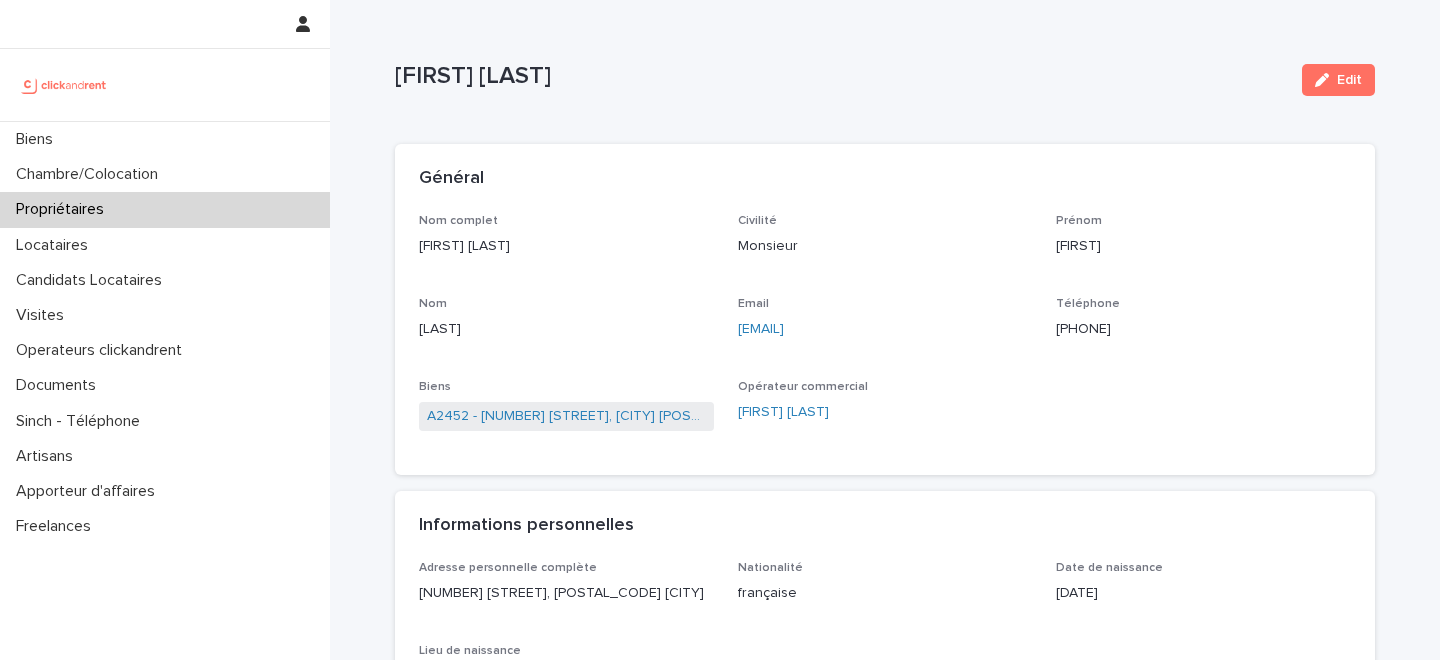 click on "Propriétaires" at bounding box center (165, 209) 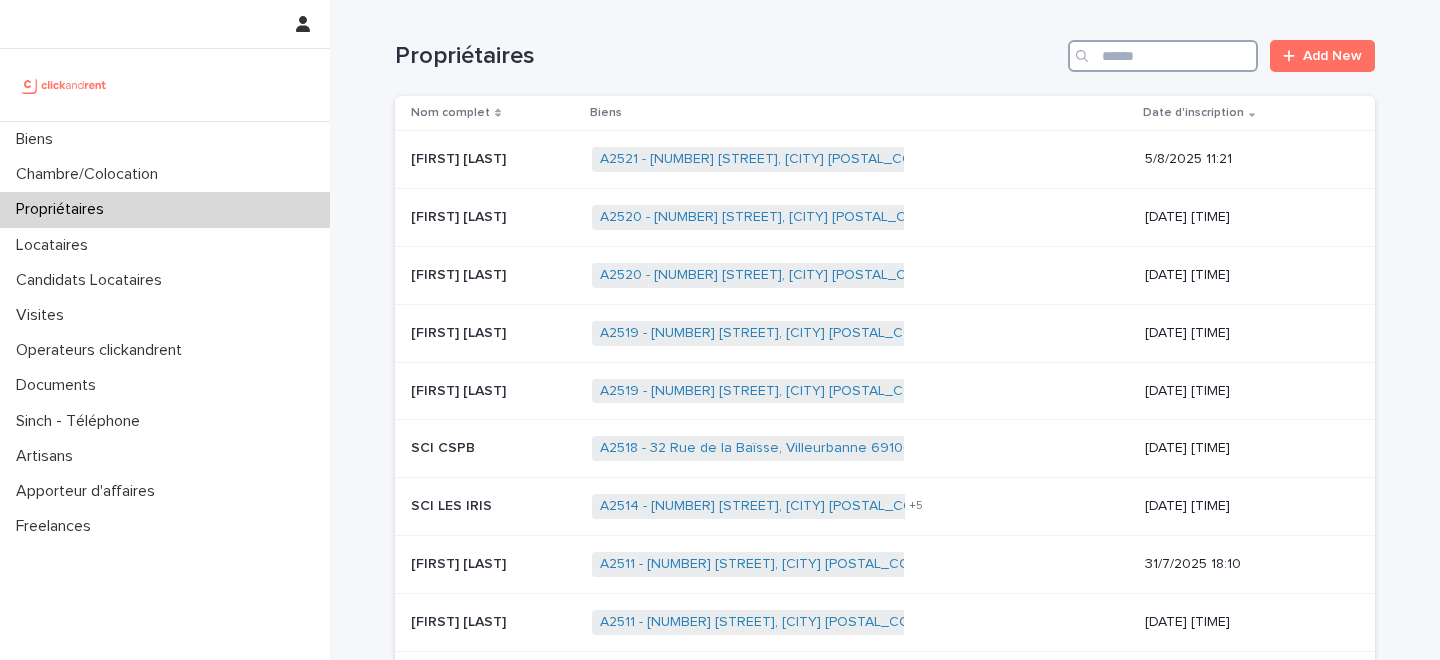 click at bounding box center (1163, 56) 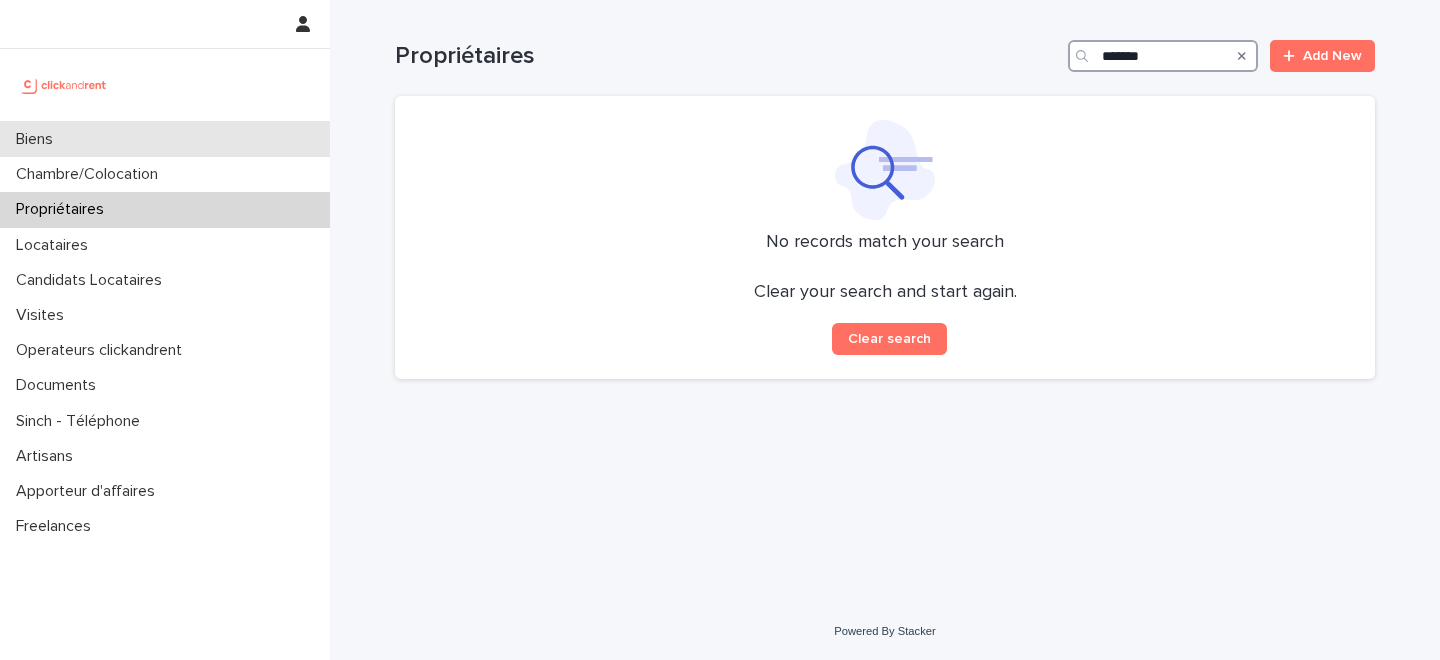 type on "*******" 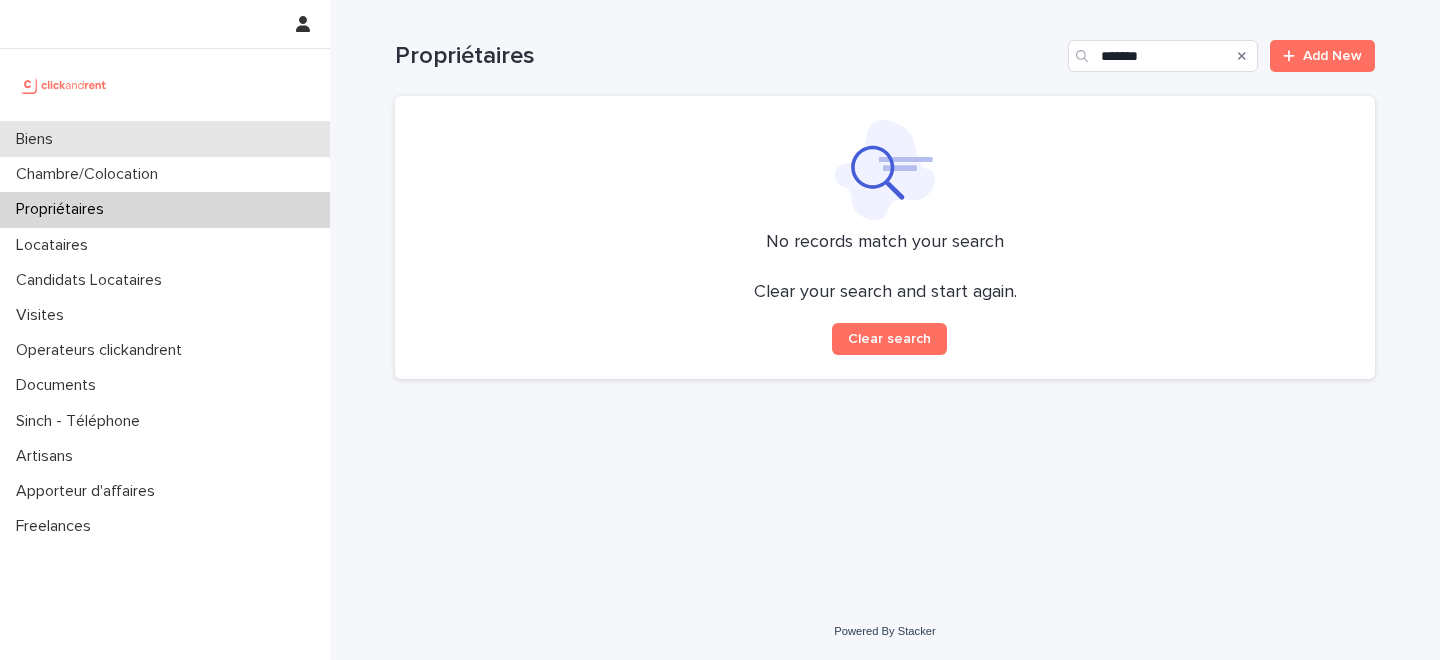 click on "Biens" at bounding box center (165, 139) 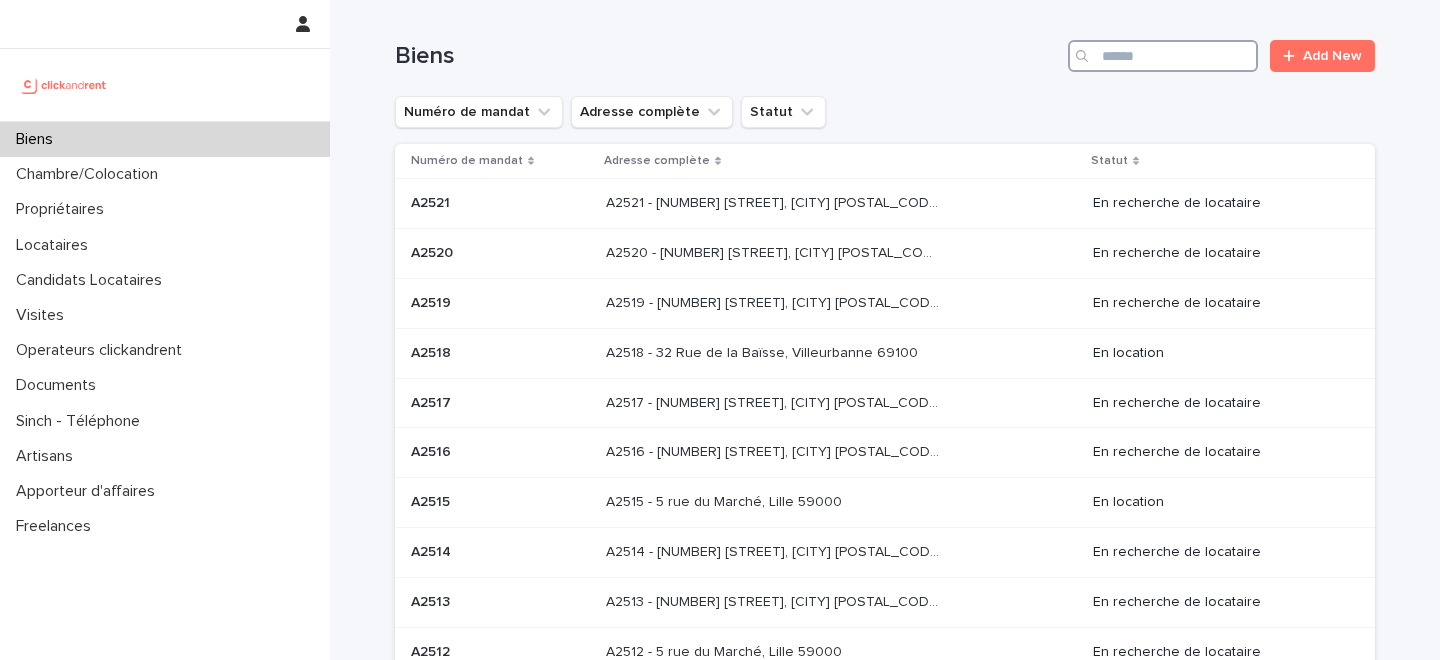 click at bounding box center [1163, 56] 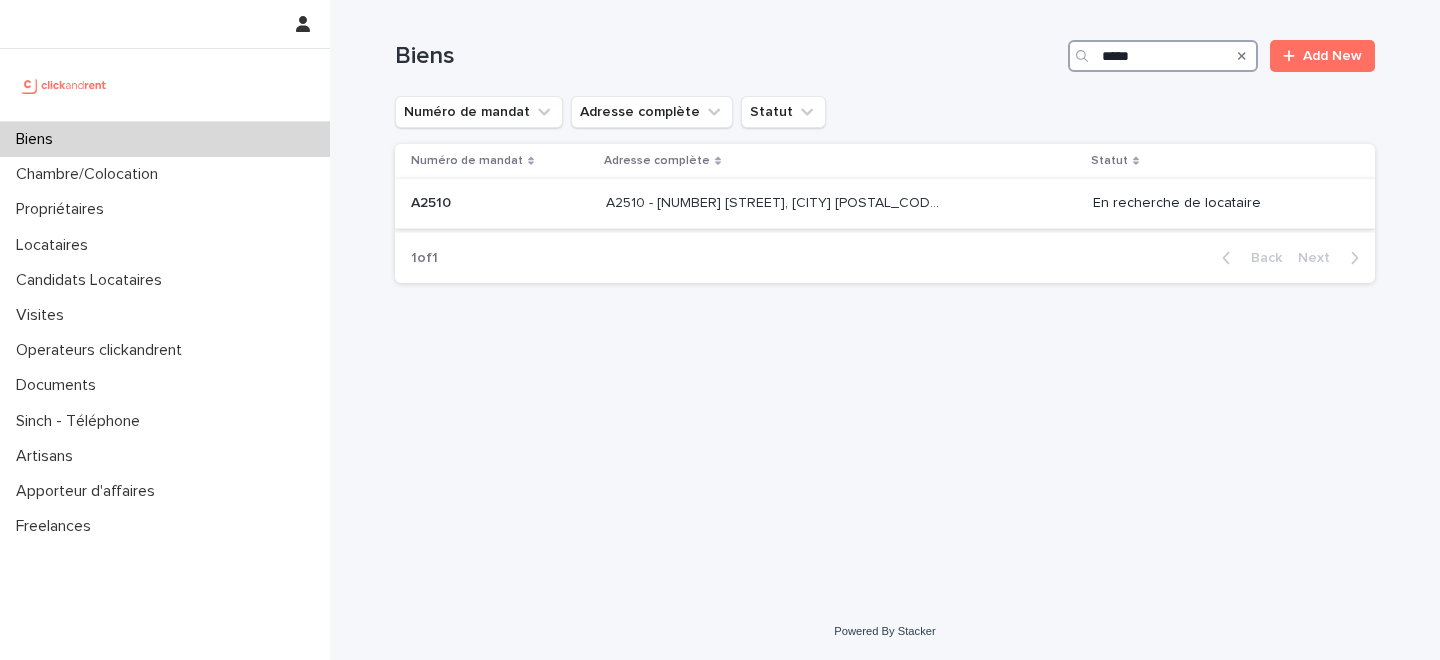 type on "*****" 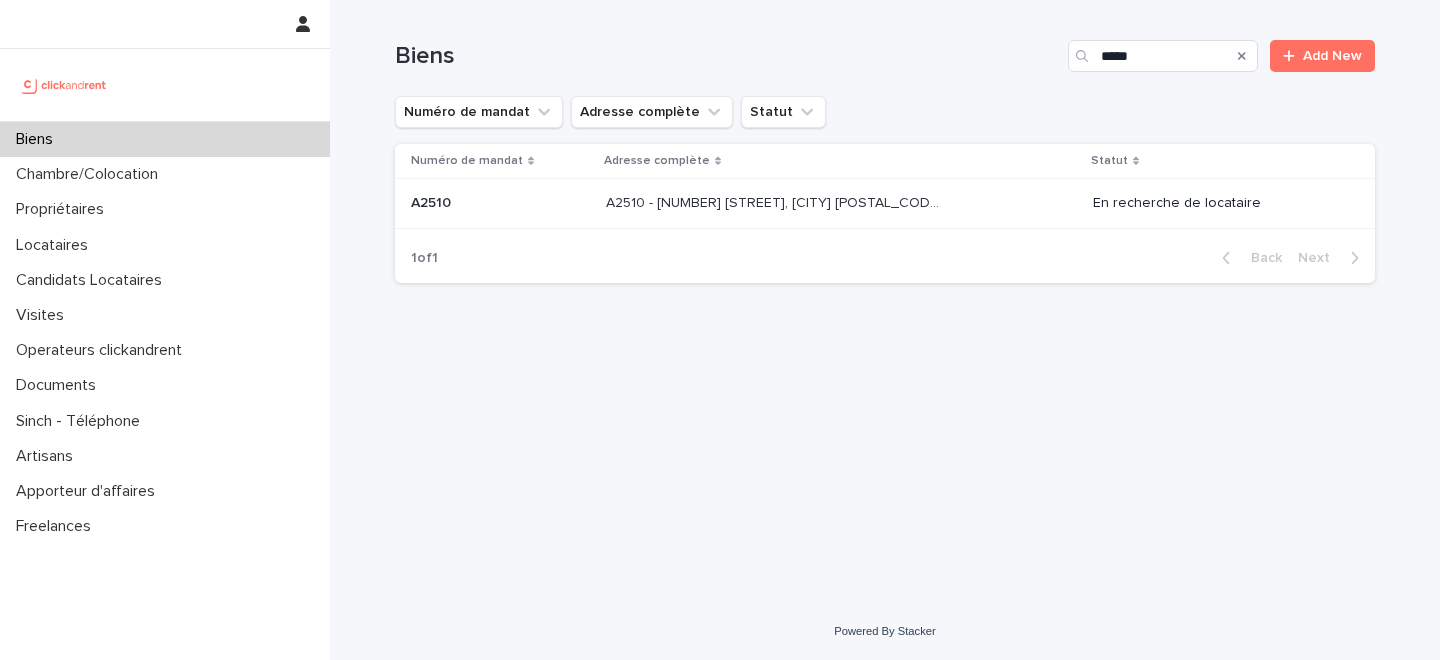 click on "A2510 - [NUMBER] [STREET],  [CITY] [POSTAL_CODE]" at bounding box center (774, 201) 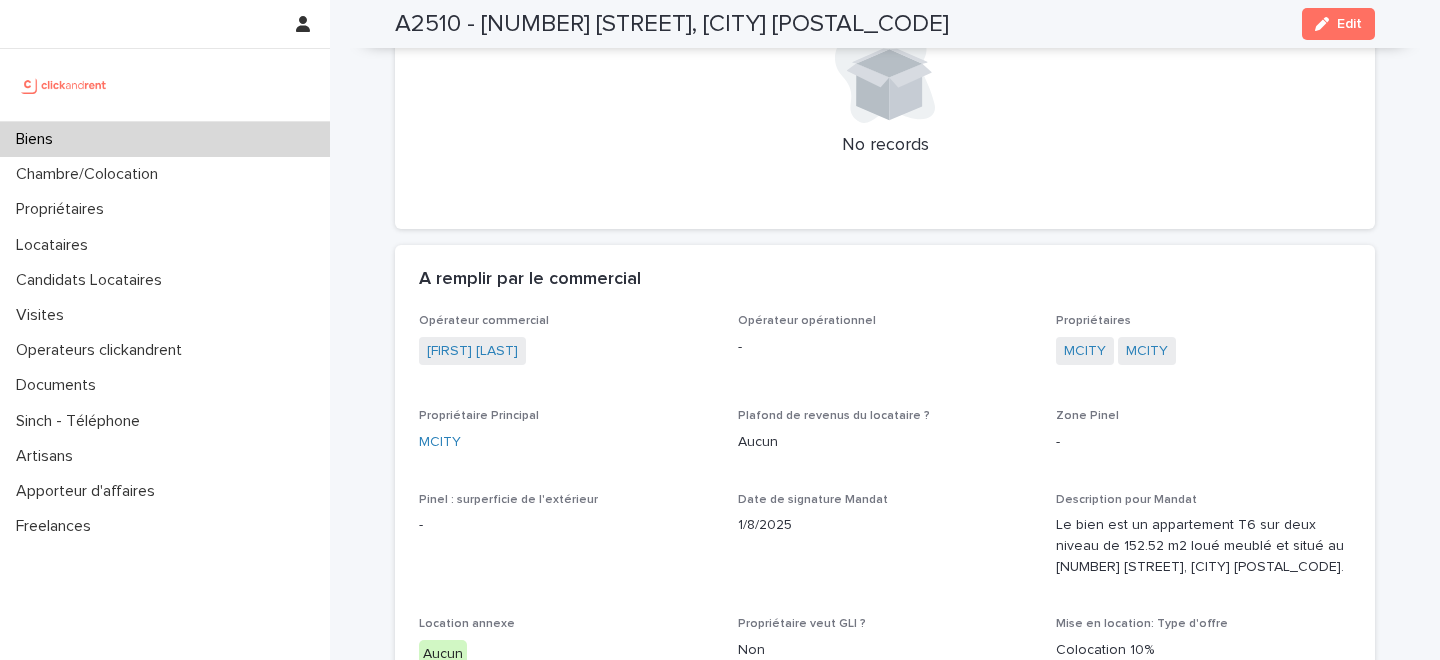 scroll, scrollTop: 1042, scrollLeft: 0, axis: vertical 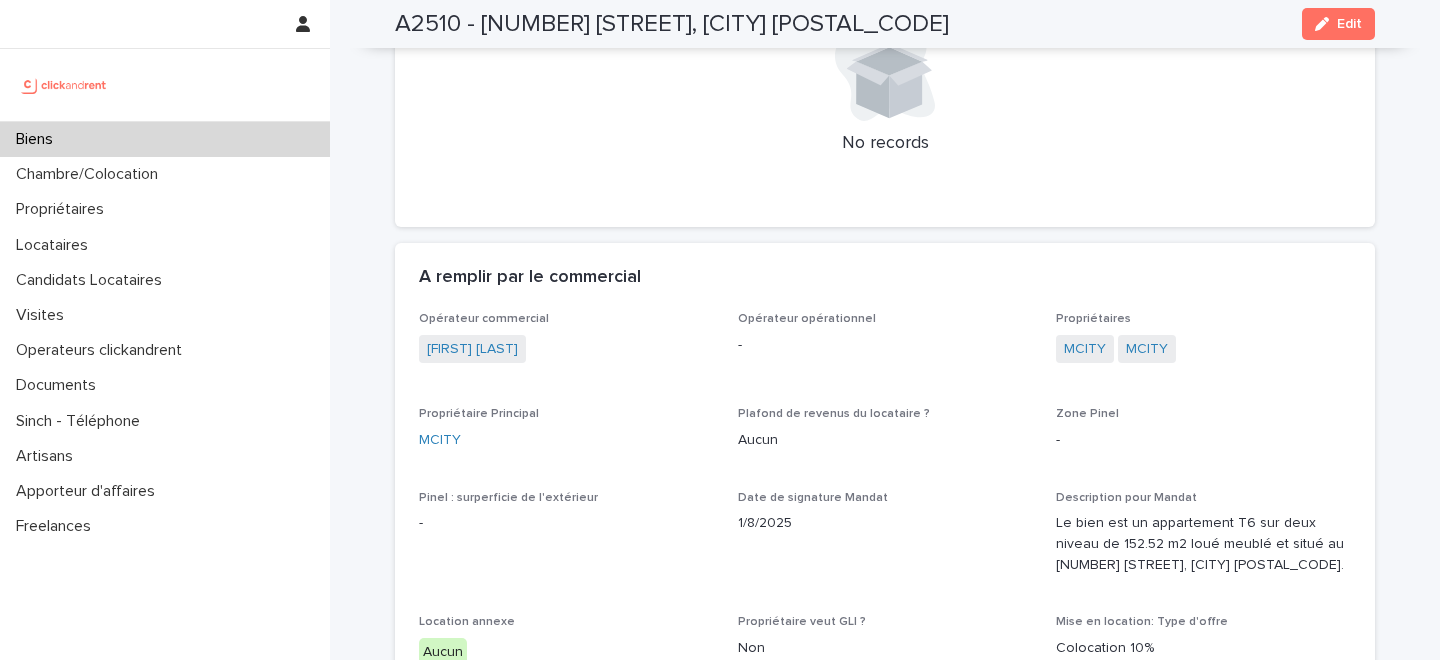 click on "Biens" at bounding box center [165, 139] 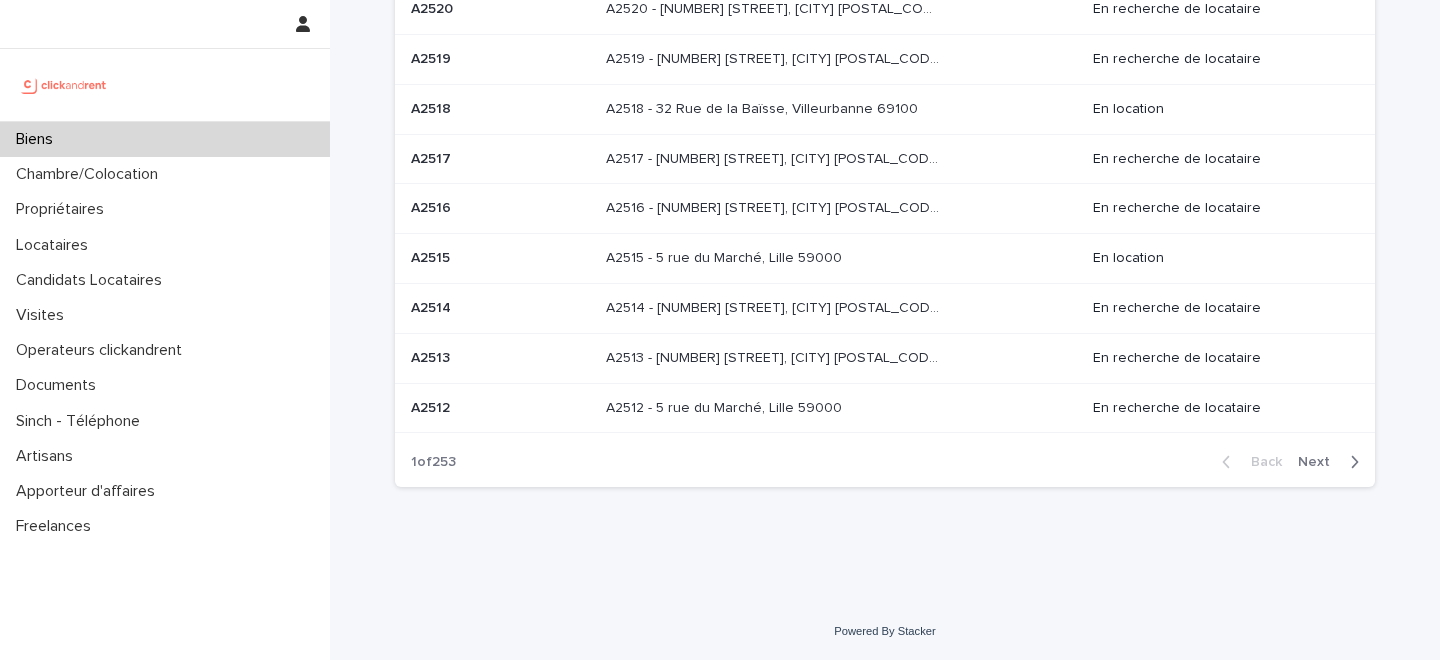 scroll, scrollTop: 0, scrollLeft: 0, axis: both 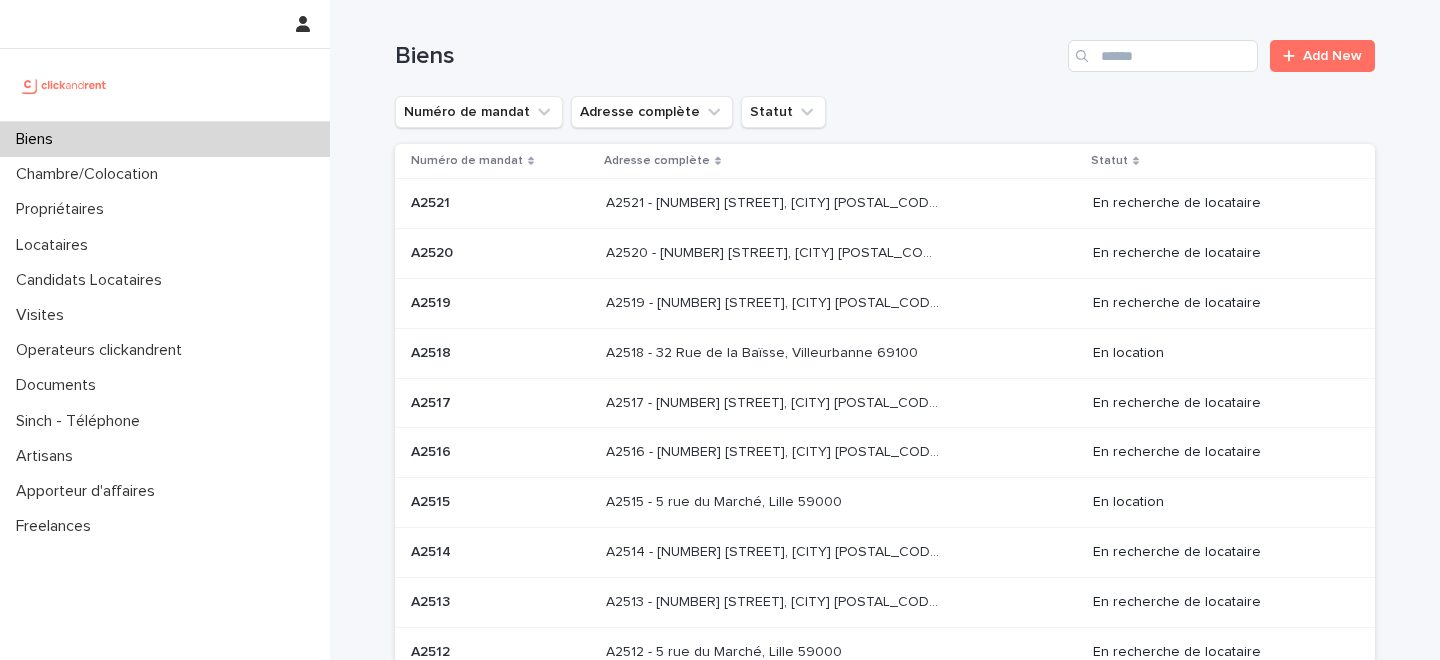 click on "Biens" at bounding box center [165, 139] 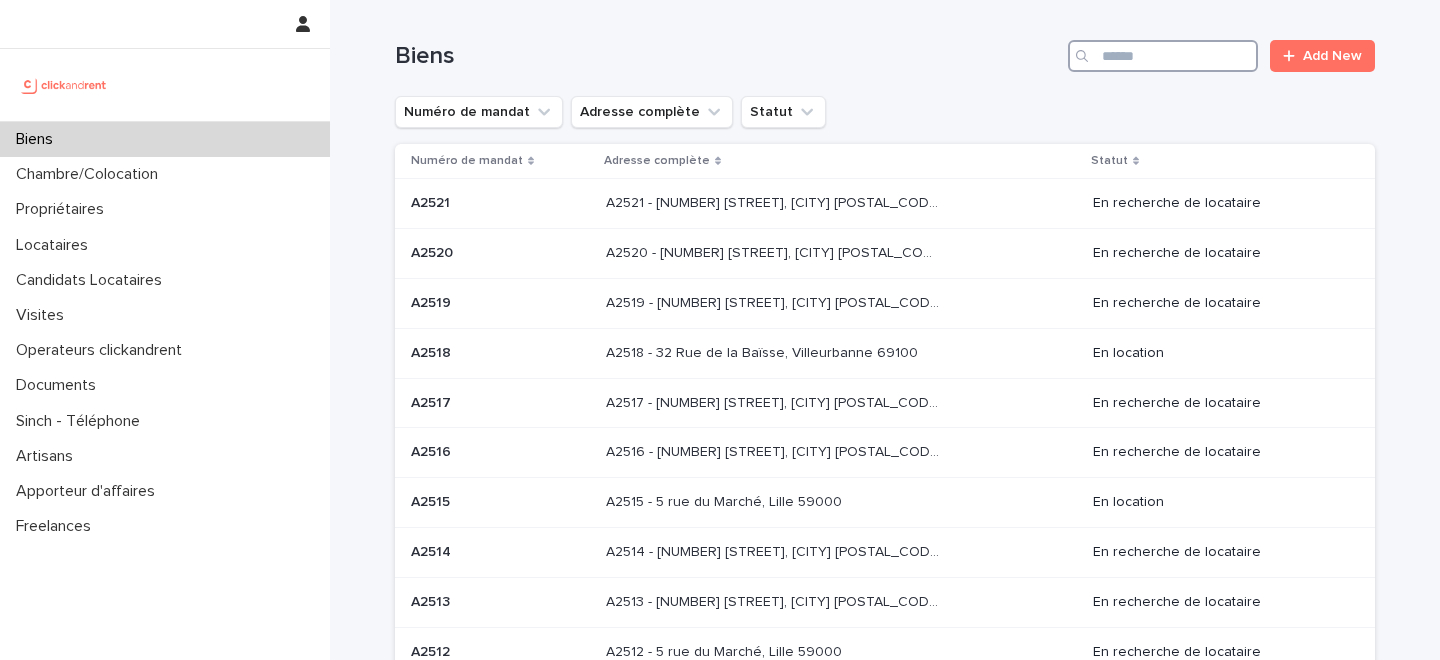 click at bounding box center [1163, 56] 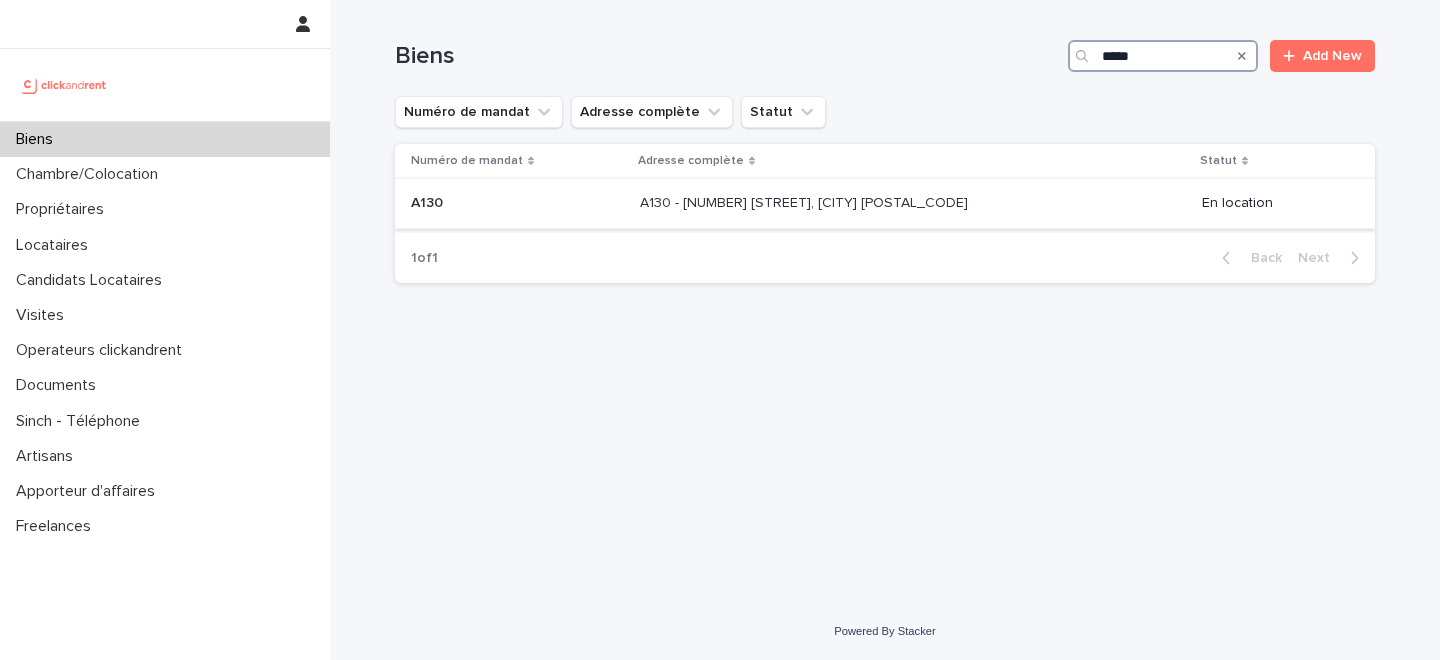type on "****" 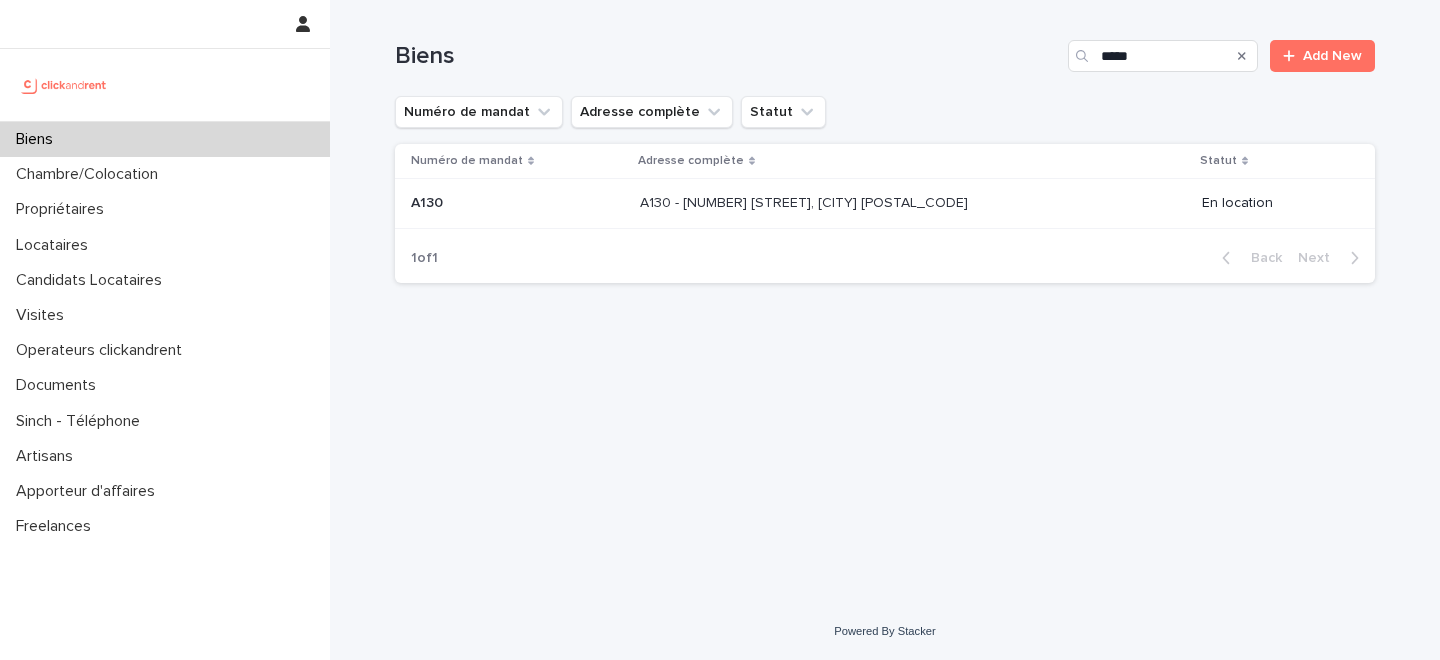 click on "A130 - [NUMBER] [STREET],  [CITY] [POSTAL_CODE]" at bounding box center (806, 201) 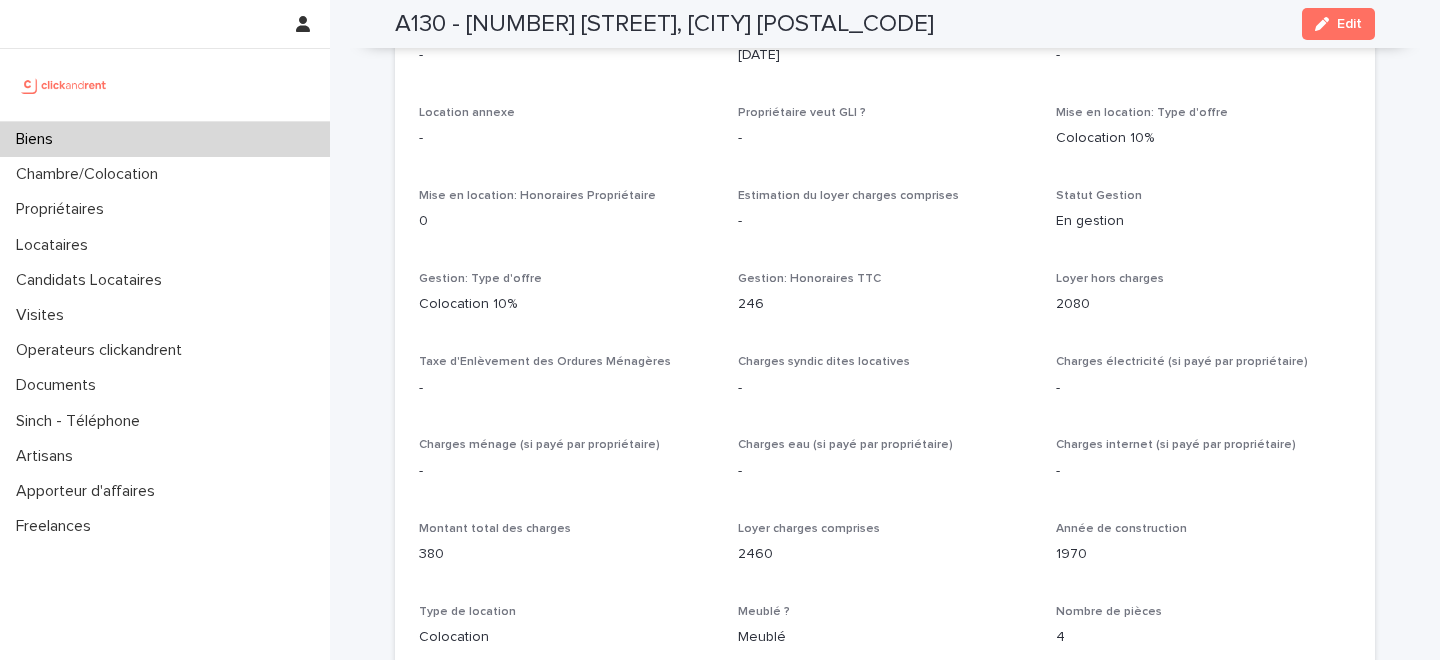 scroll, scrollTop: 1895, scrollLeft: 0, axis: vertical 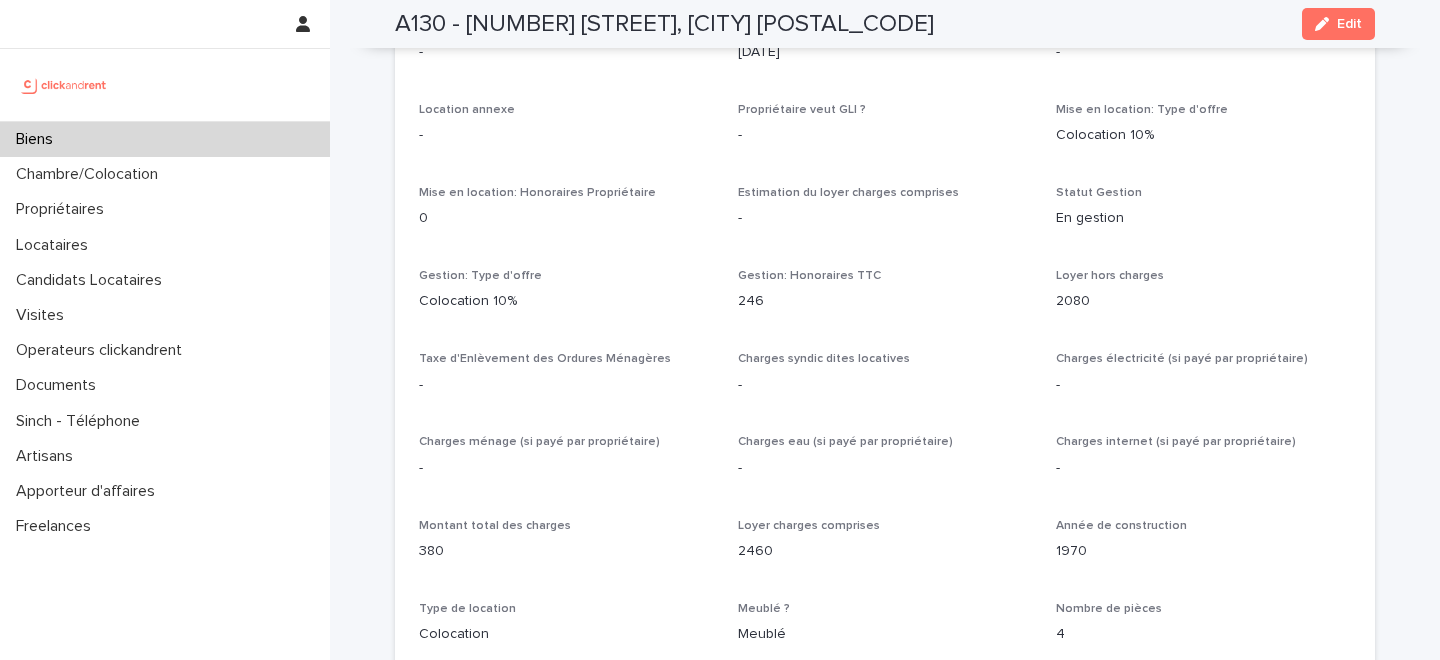 click on "Biens" at bounding box center (165, 139) 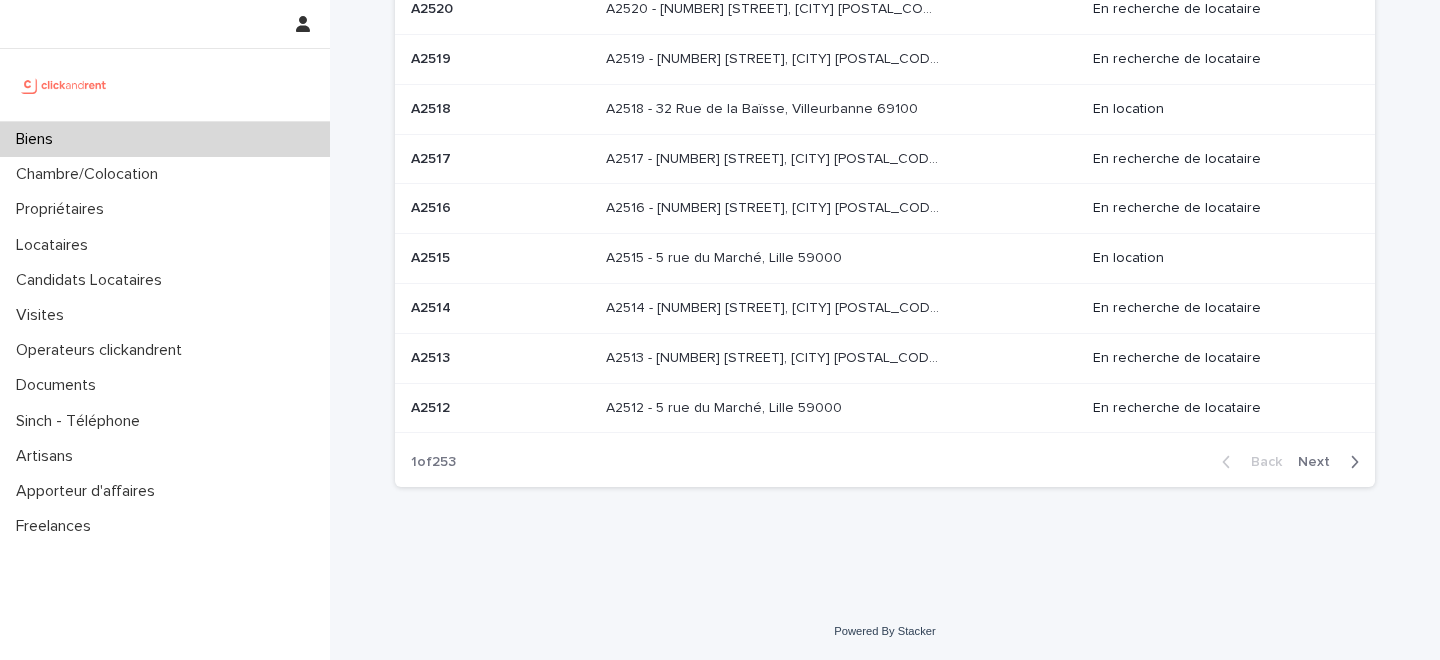 scroll, scrollTop: 0, scrollLeft: 0, axis: both 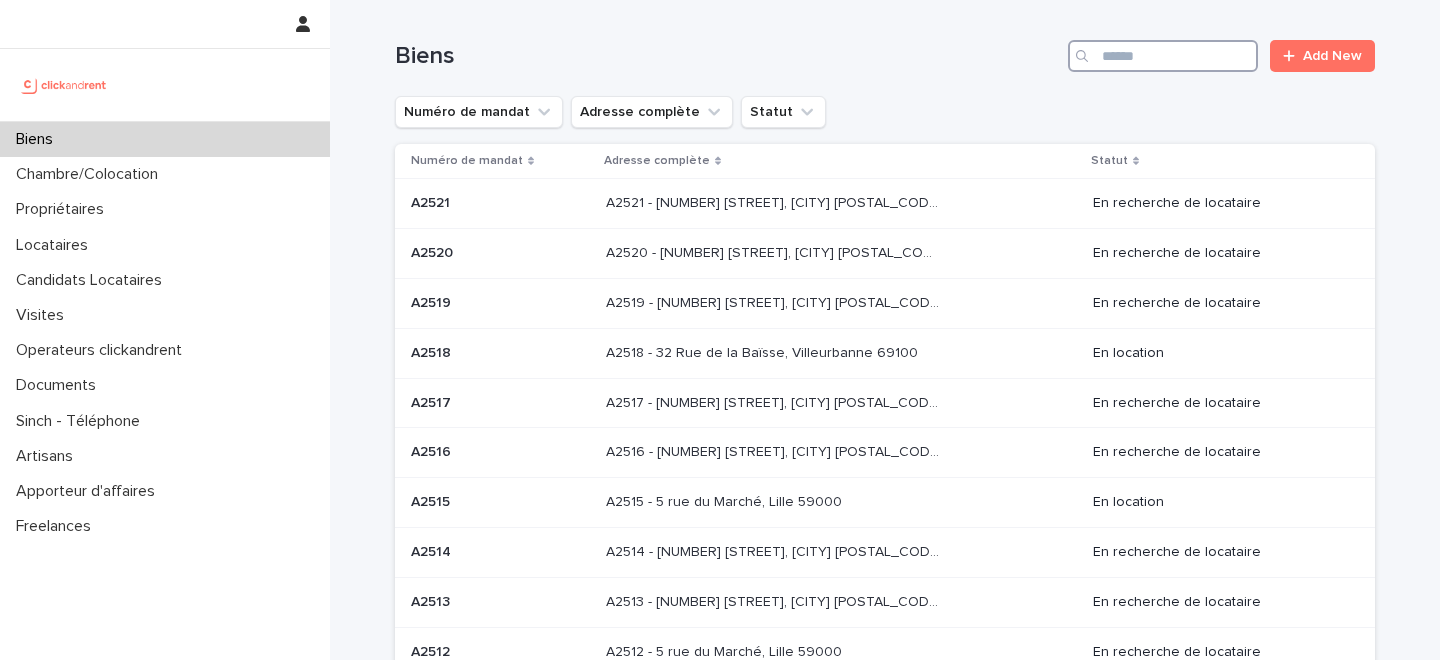 click at bounding box center (1163, 56) 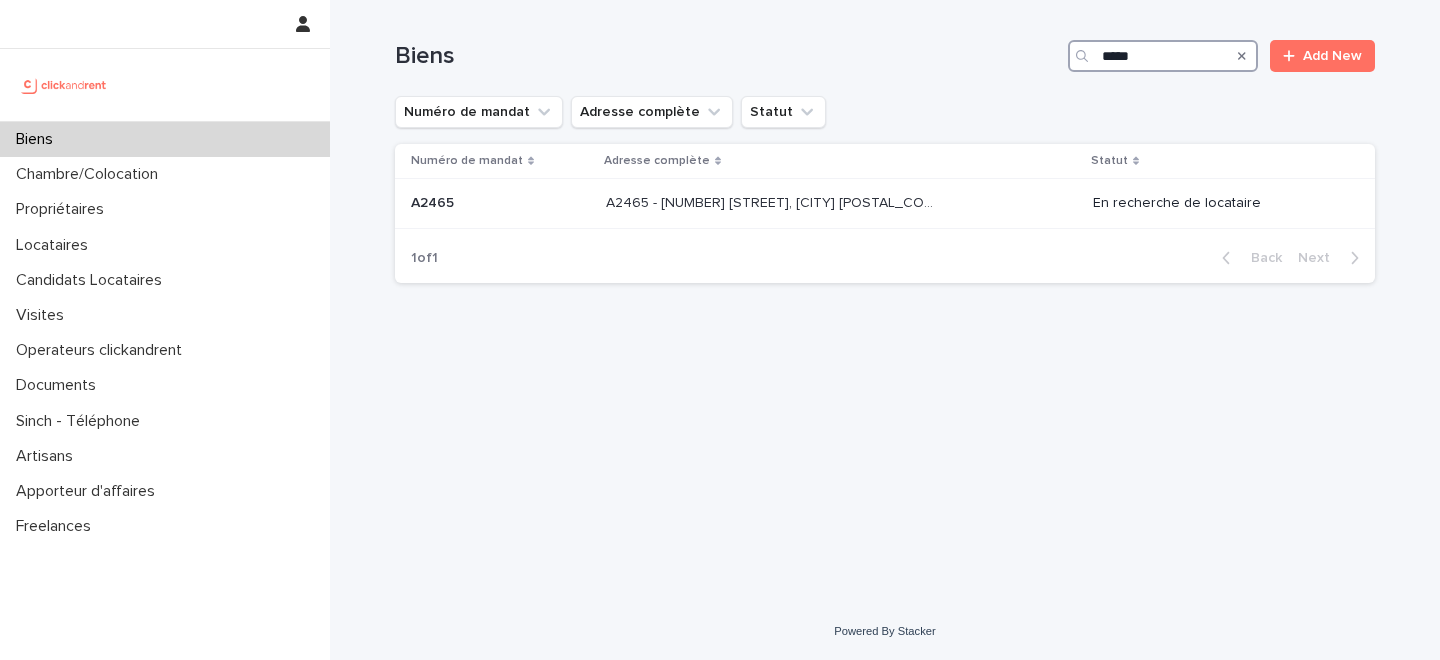 type on "*****" 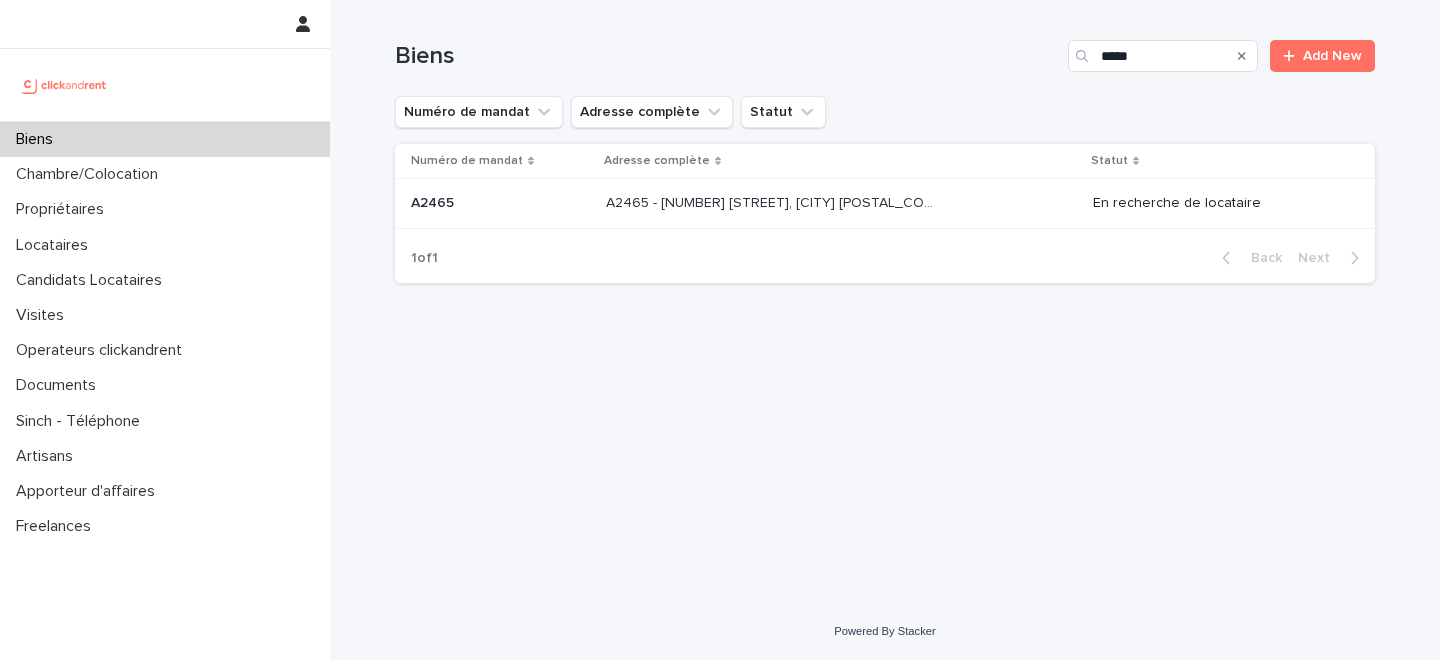 click on "A2465 - [NUMBER] [STREET],  [CITY] [POSTAL_CODE]" at bounding box center (774, 201) 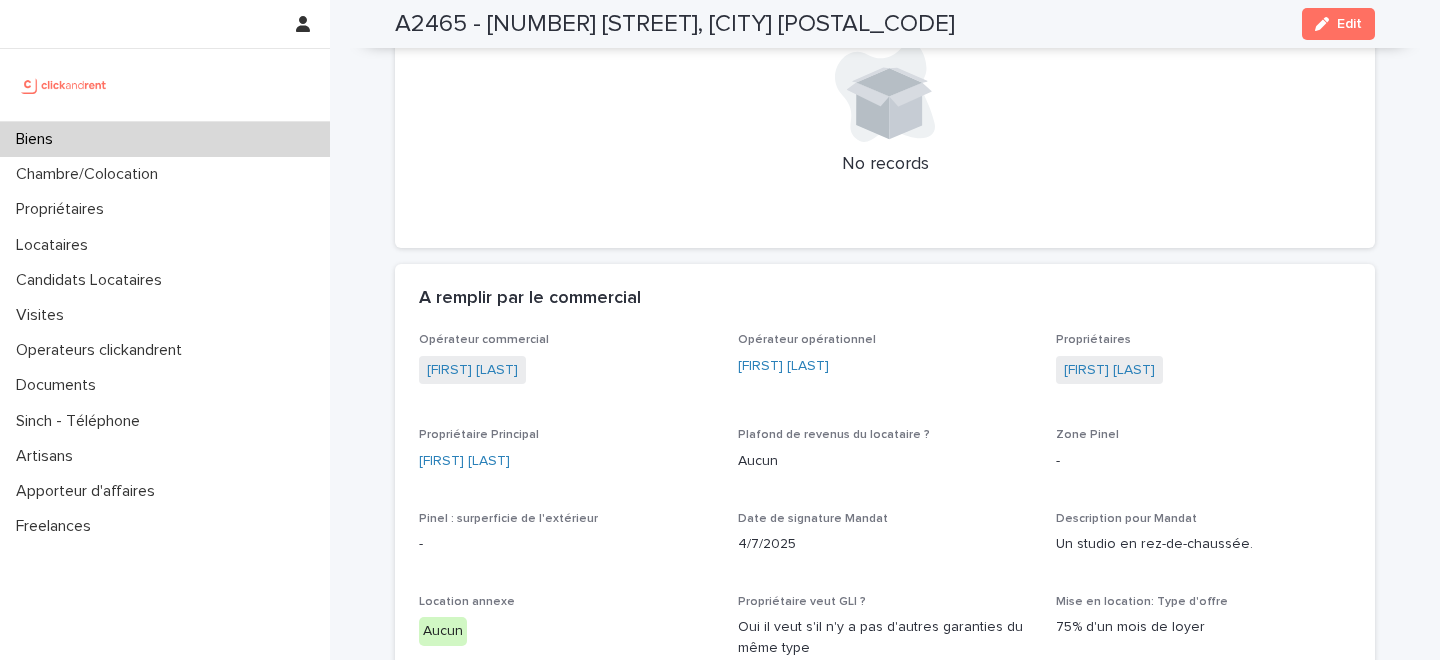 scroll, scrollTop: 999, scrollLeft: 0, axis: vertical 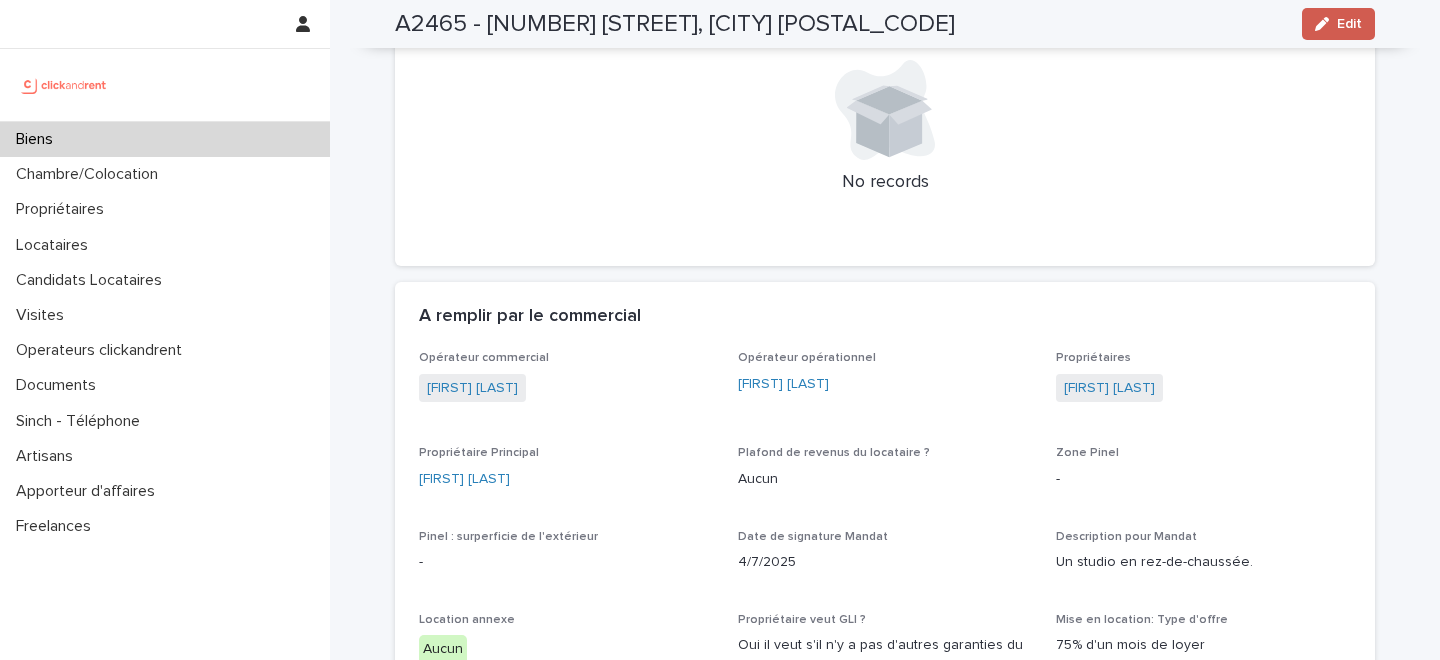 click on "Edit" at bounding box center [1349, 24] 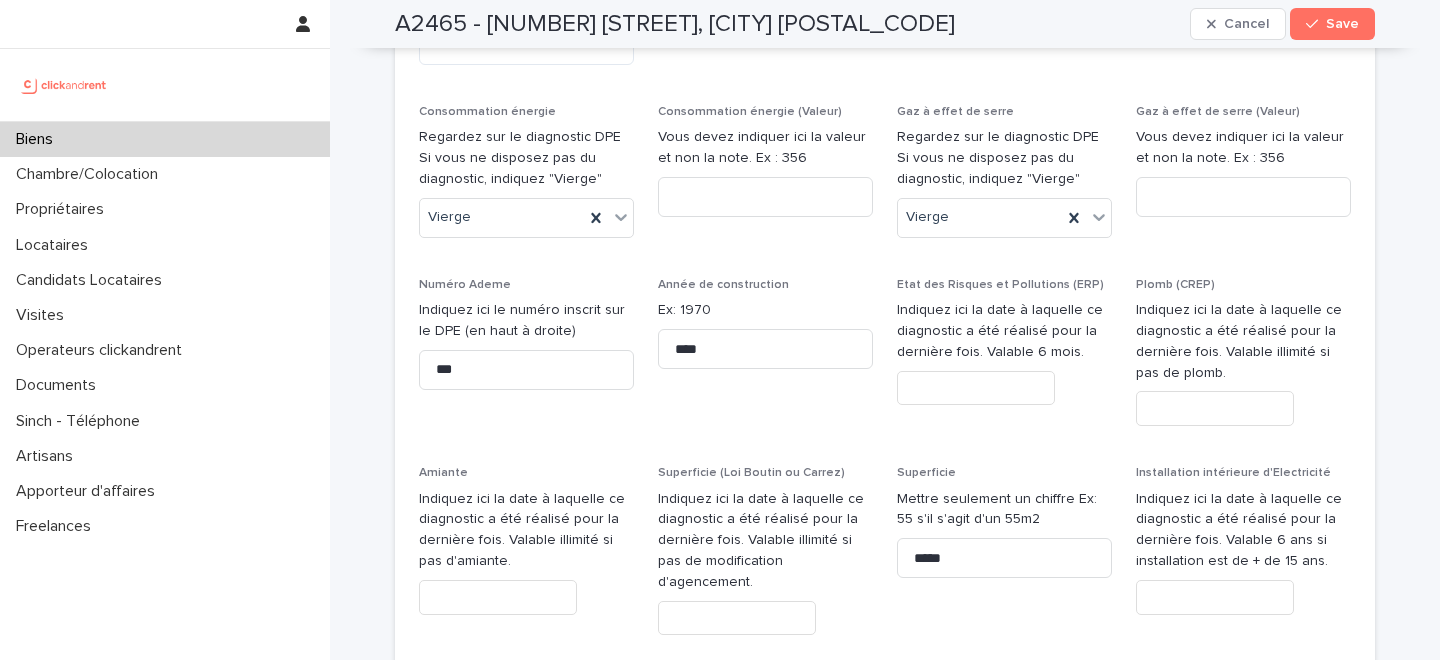 scroll, scrollTop: 10025, scrollLeft: 0, axis: vertical 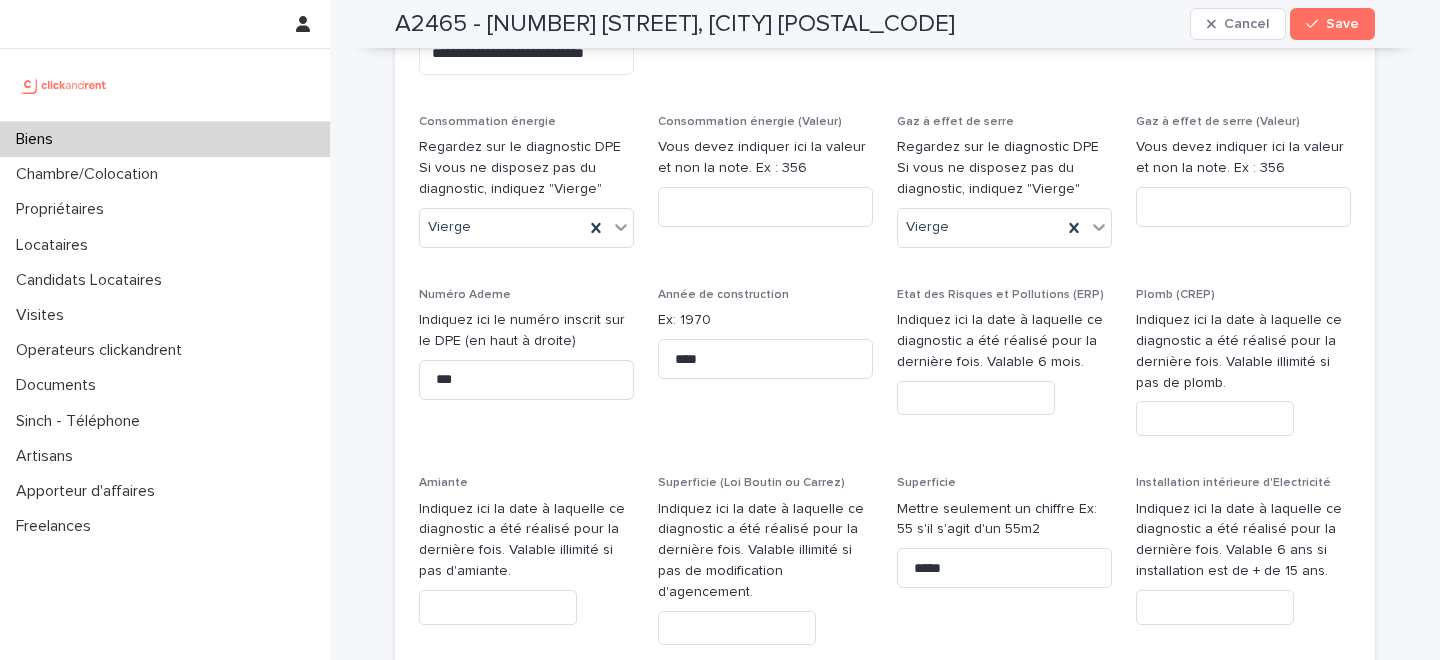 click at bounding box center [498, 607] 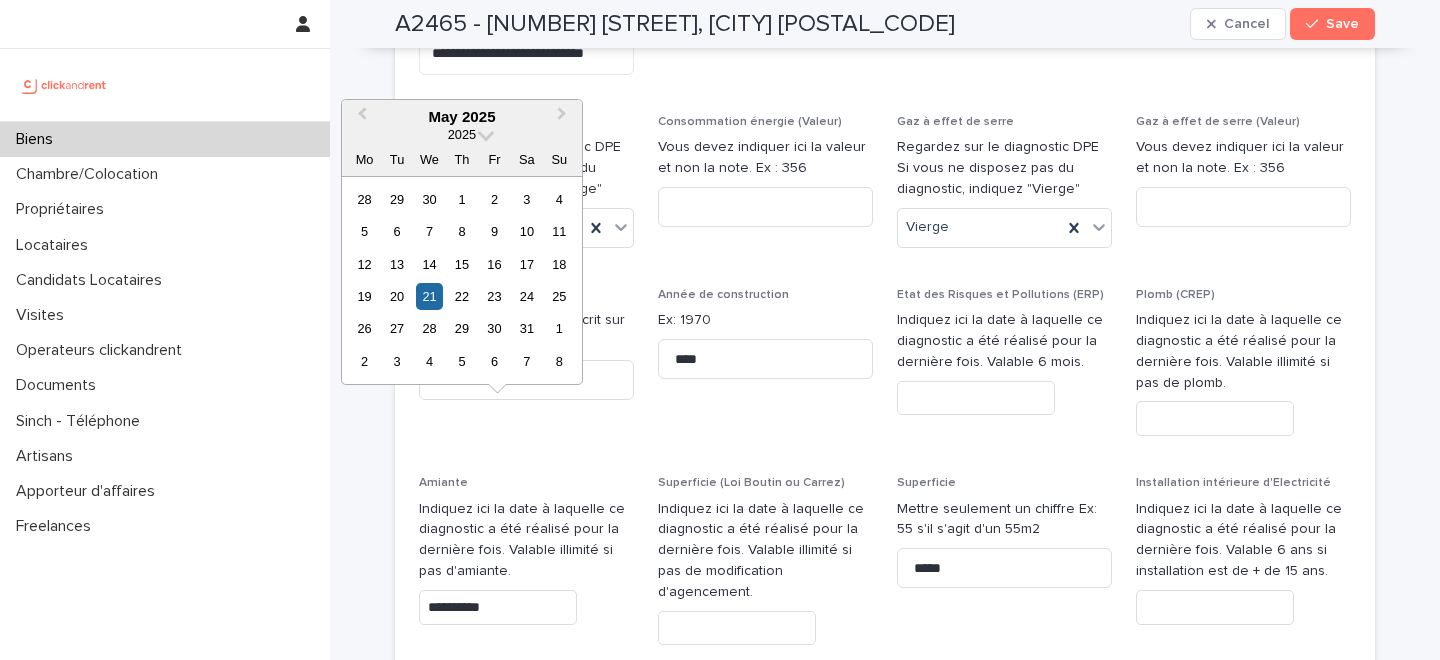 click on "**********" at bounding box center (498, 607) 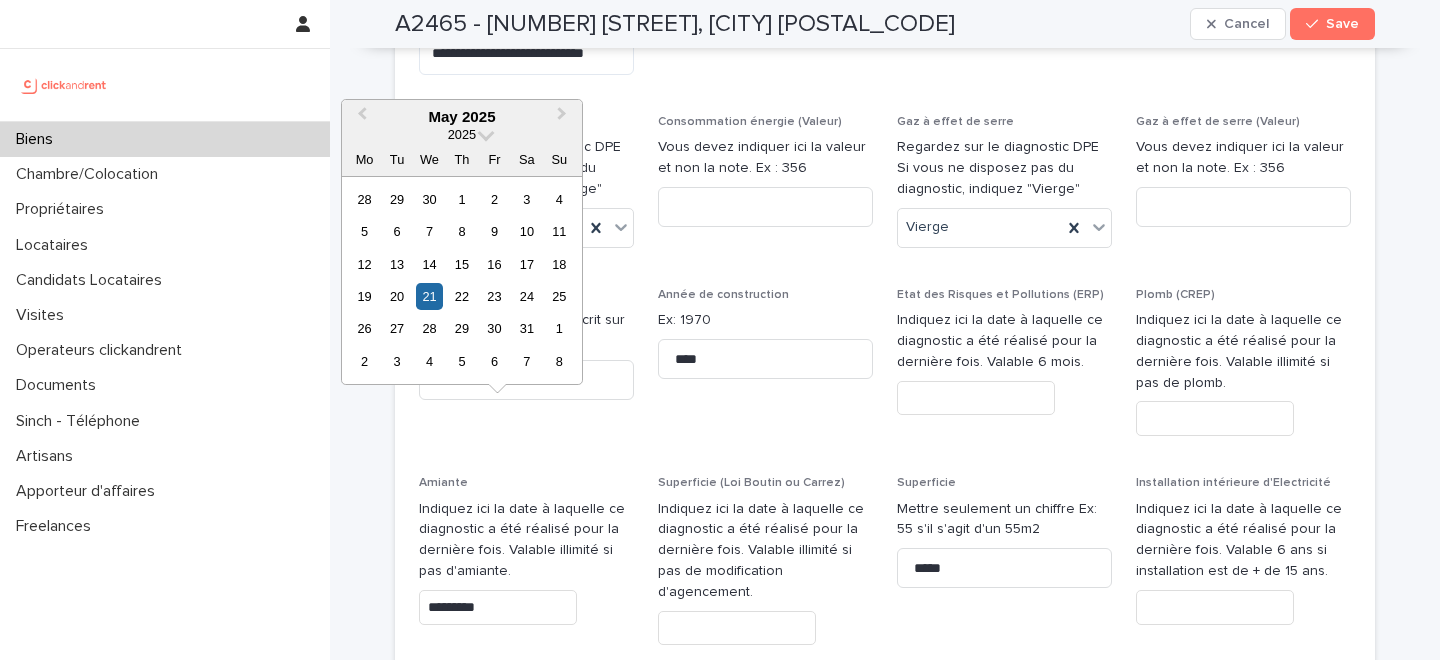 click on "**********" at bounding box center (885, 374) 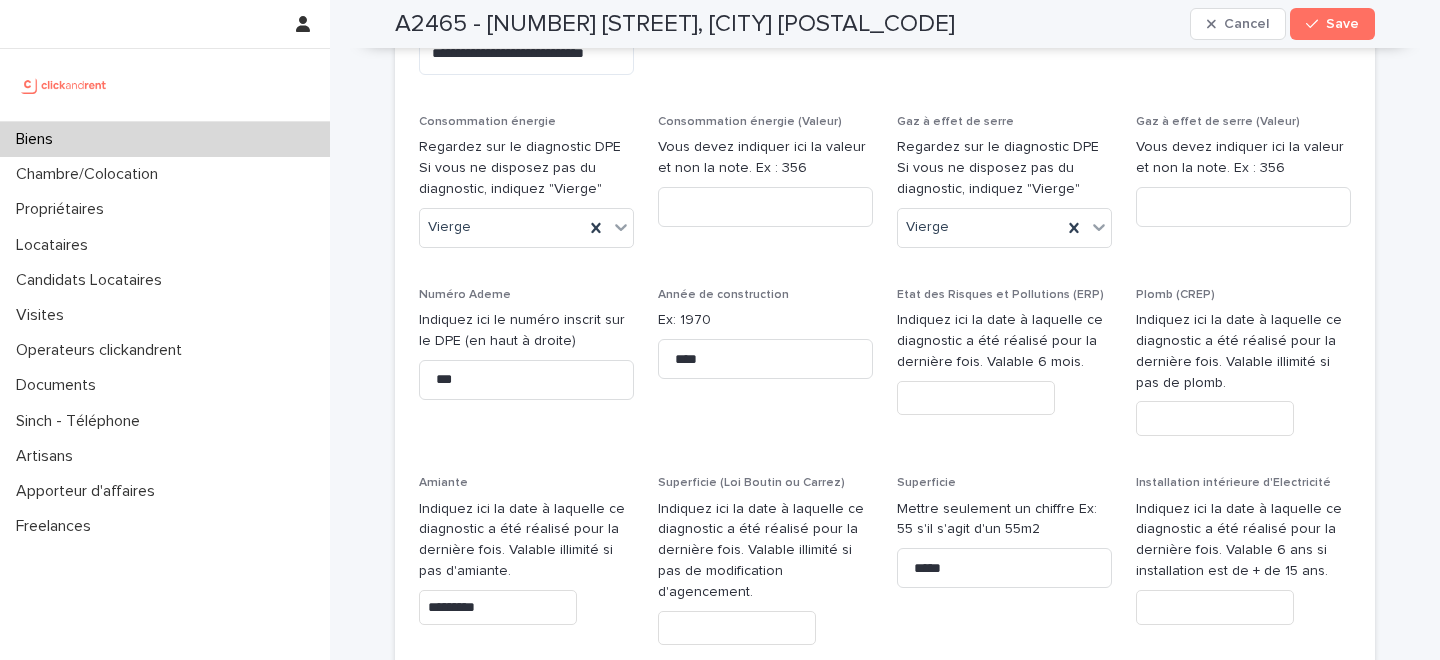 click at bounding box center (737, 628) 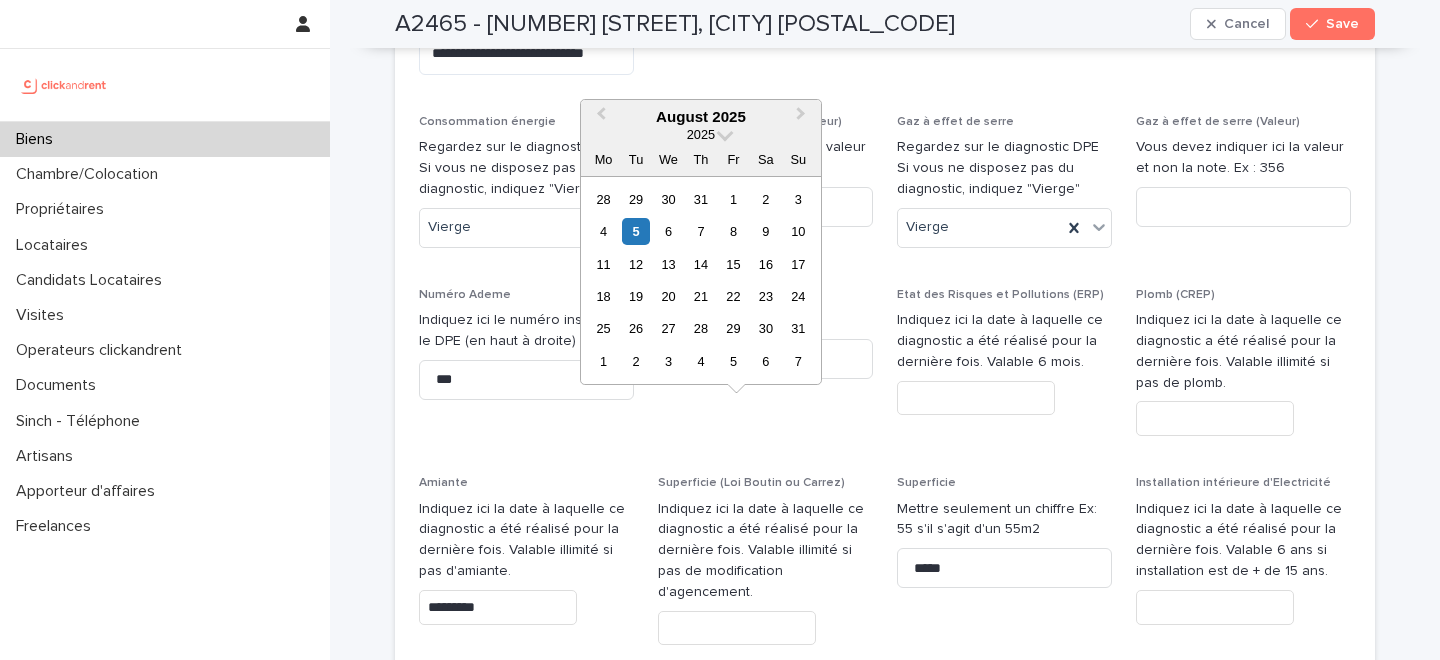paste on "**********" 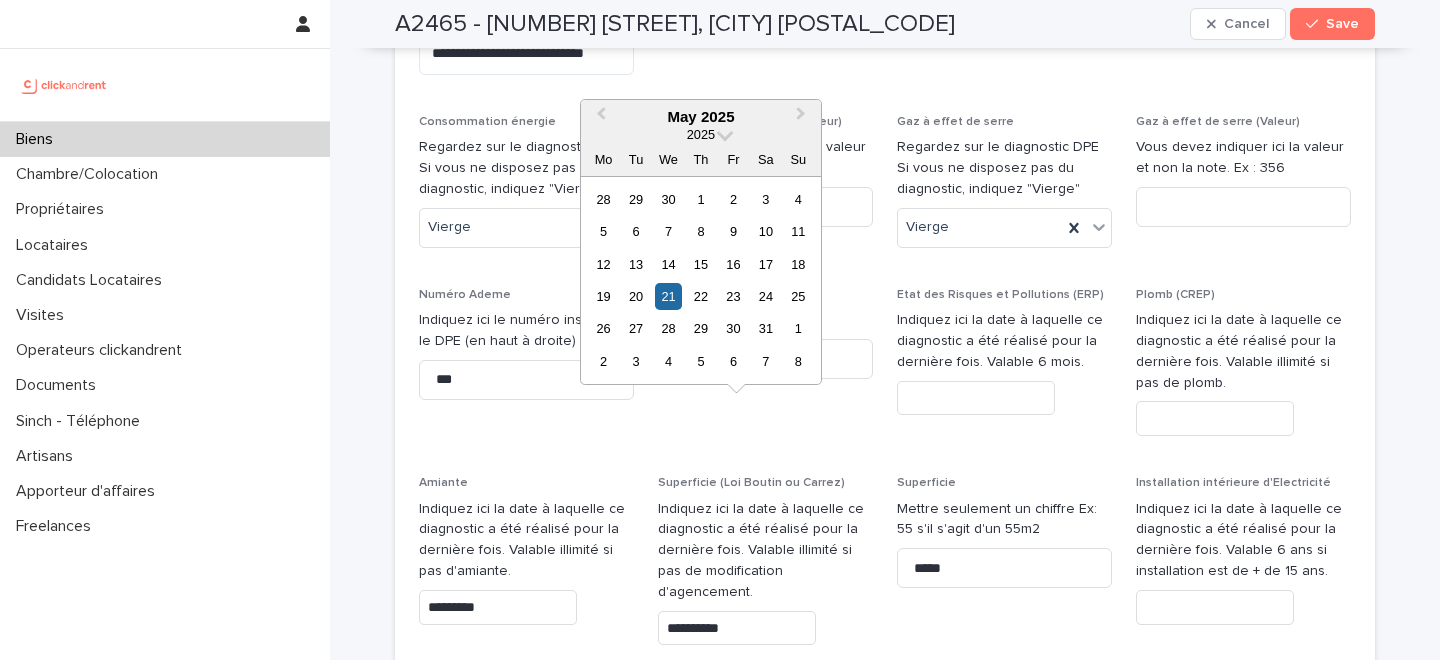 type on "*********" 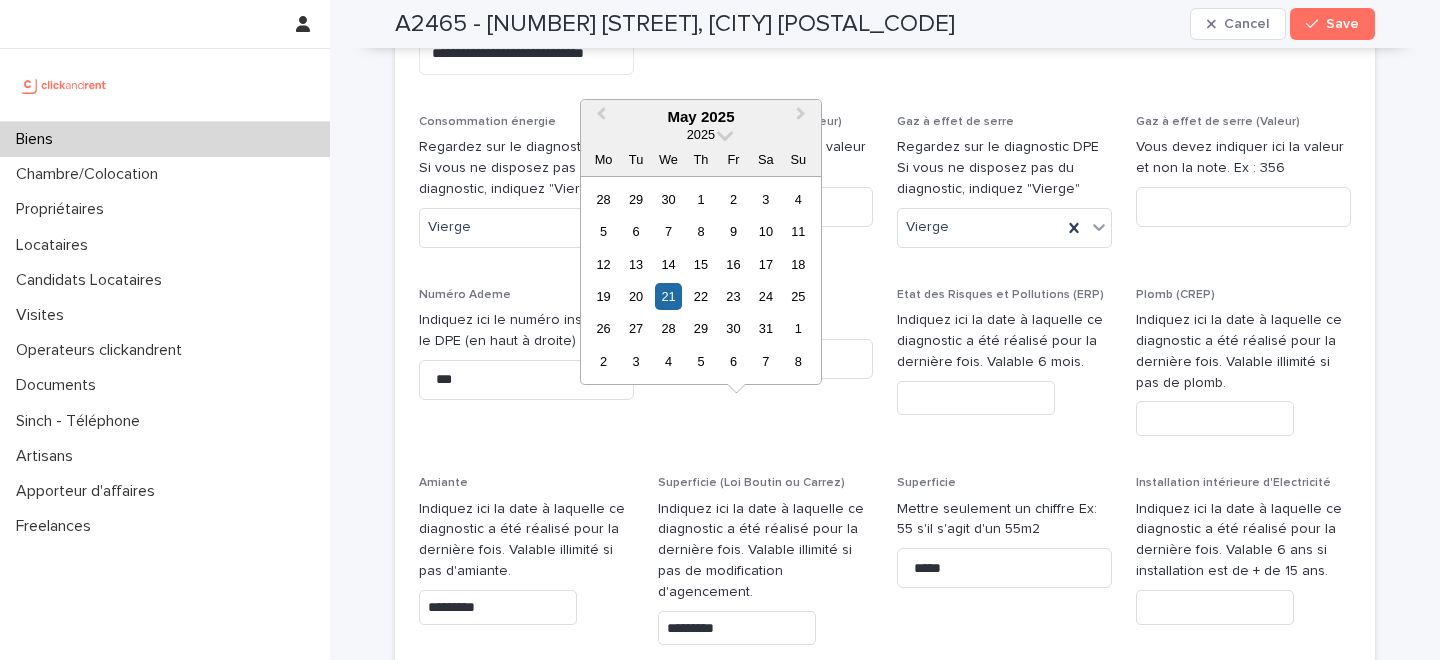 click on "Superficie Mettre seulement un chiffre Ex: 55 s'il s'agit d'un 55m2 *****" at bounding box center (1004, 568) 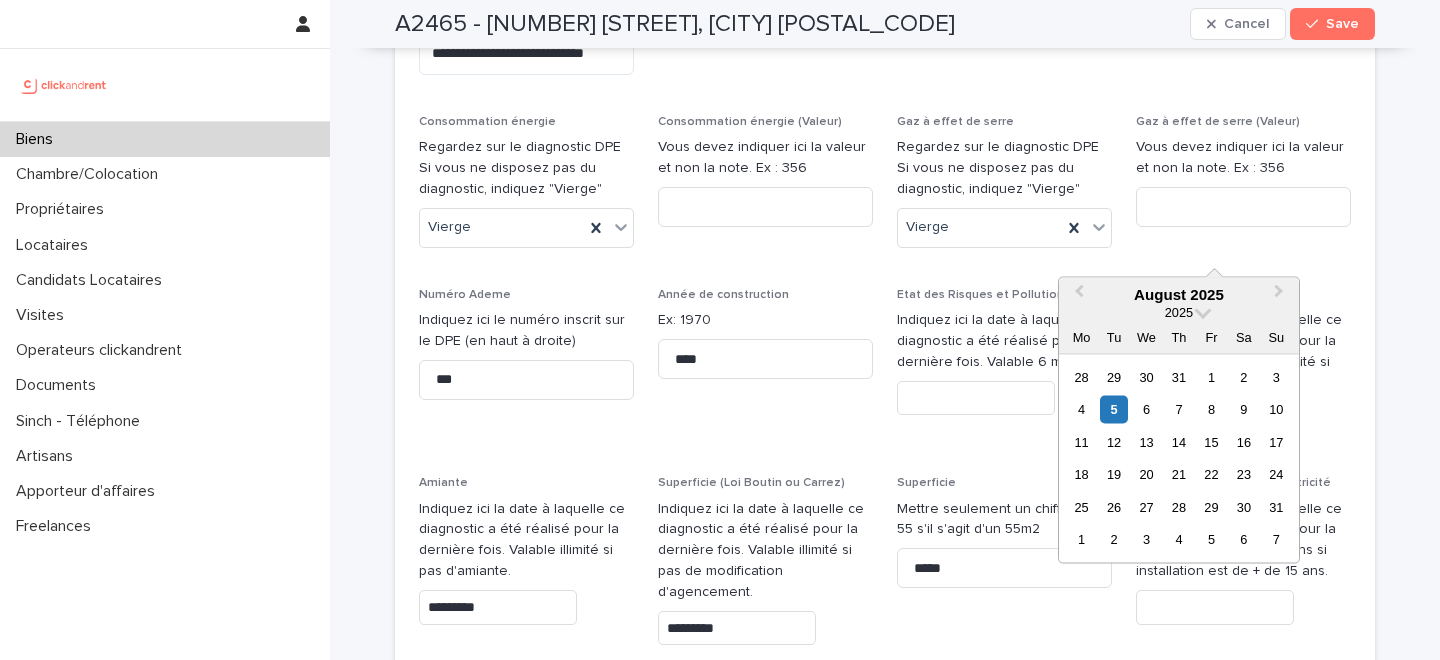 click at bounding box center [1215, 418] 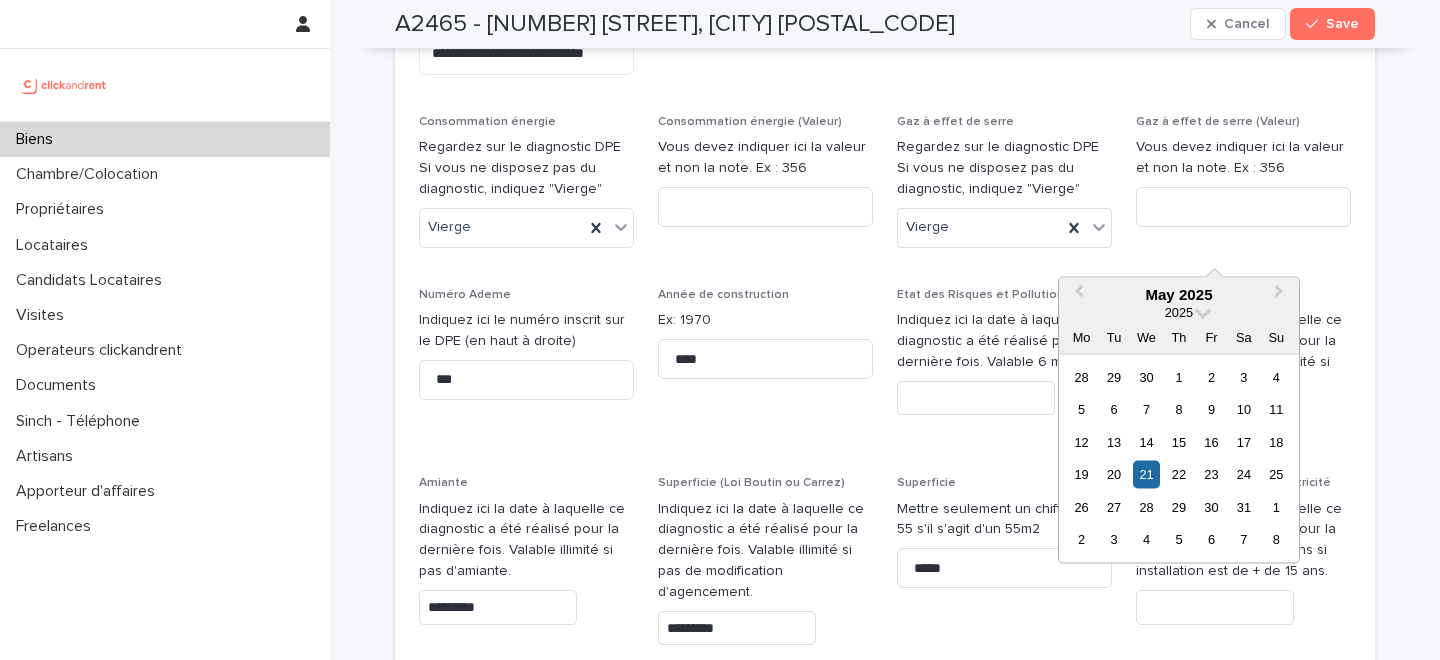 type on "*********" 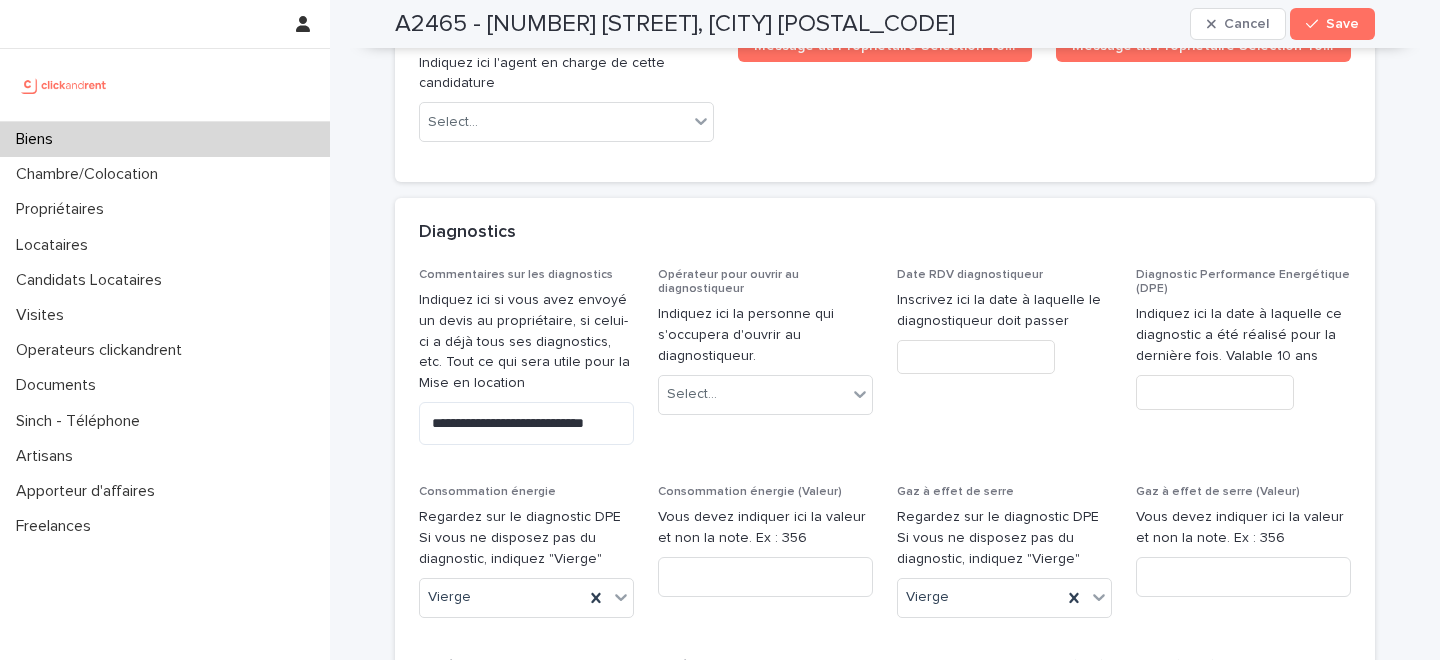 scroll, scrollTop: 9642, scrollLeft: 0, axis: vertical 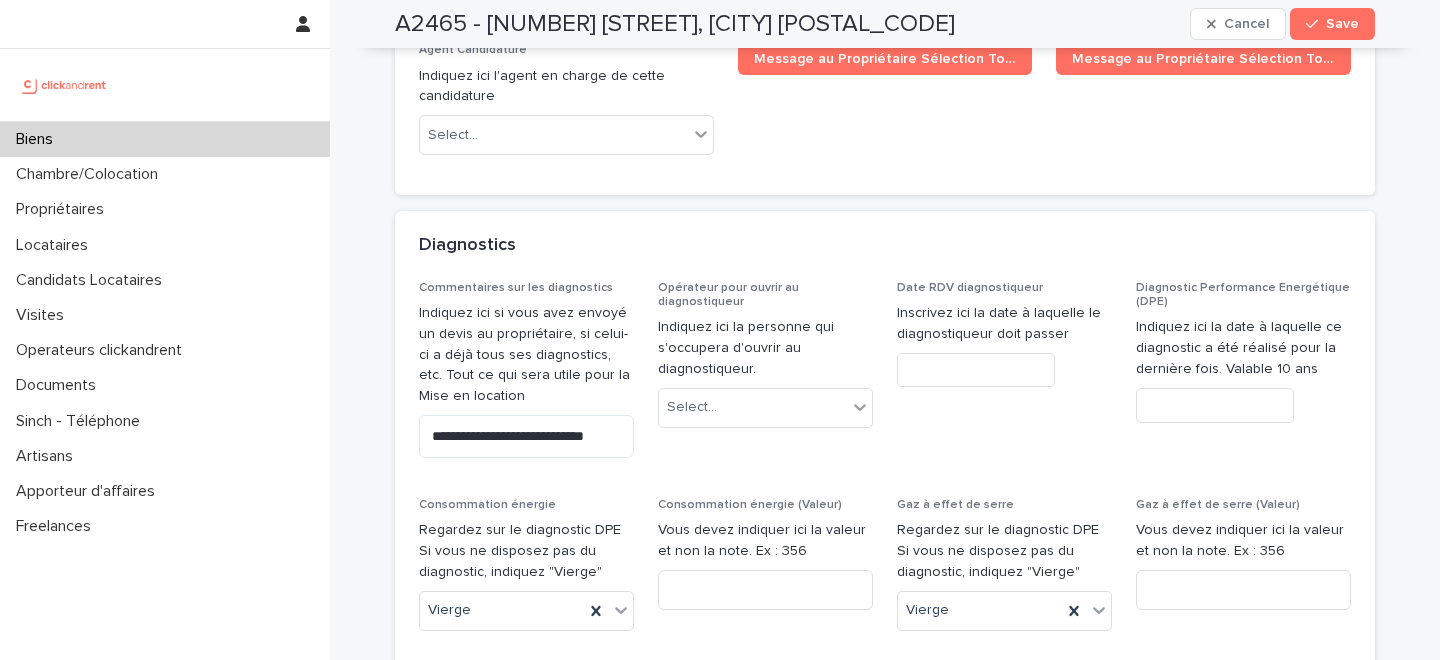 click at bounding box center [1215, 405] 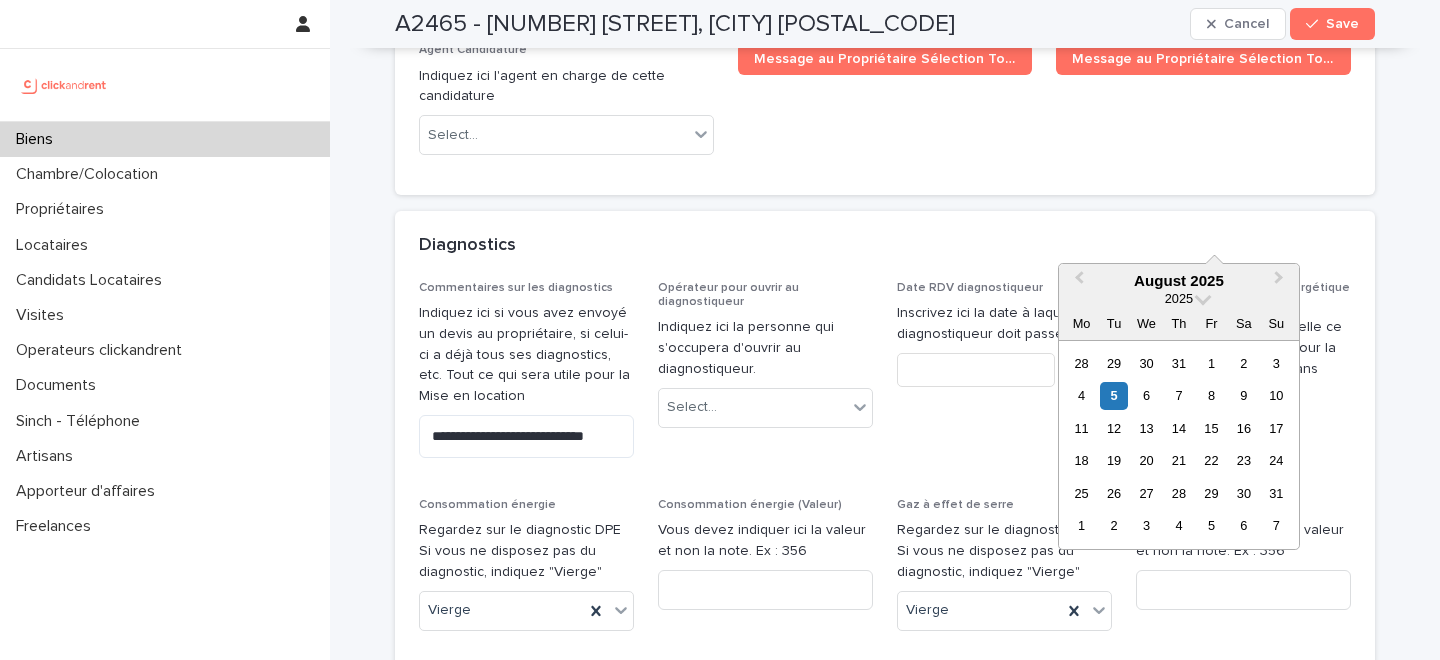 paste on "**********" 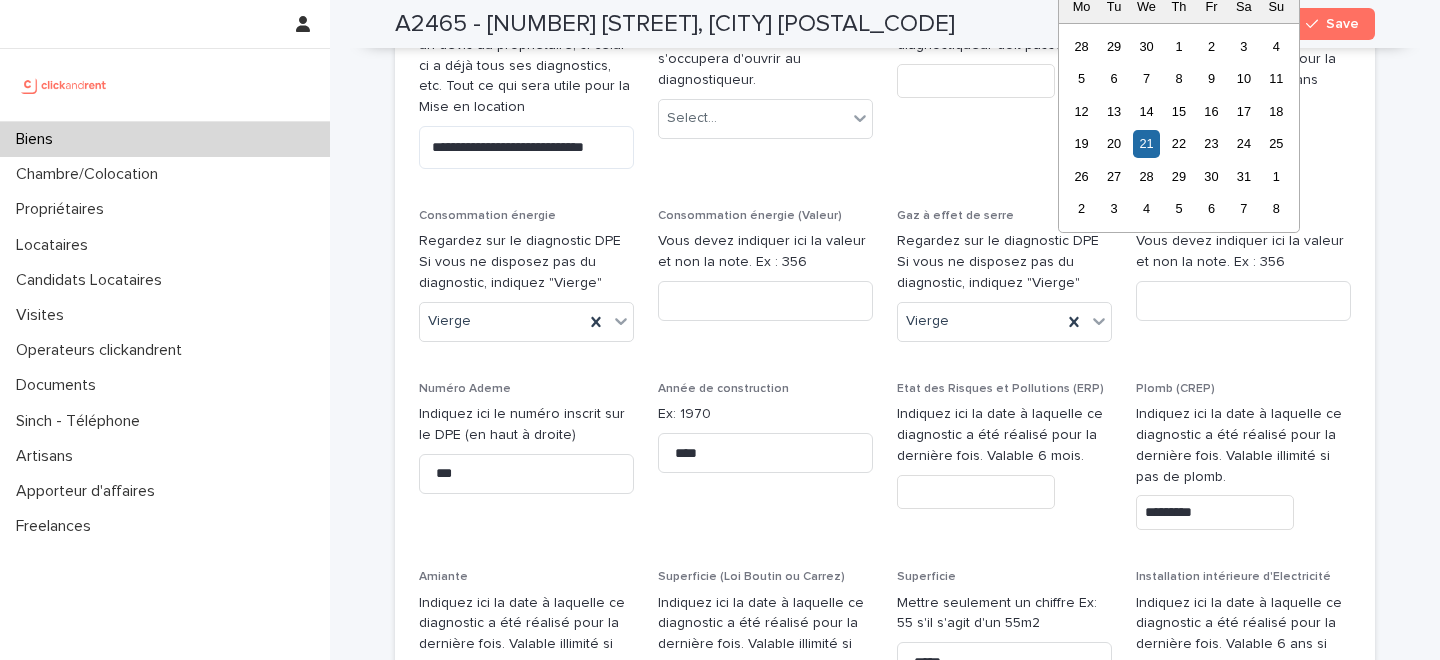 scroll, scrollTop: 9959, scrollLeft: 0, axis: vertical 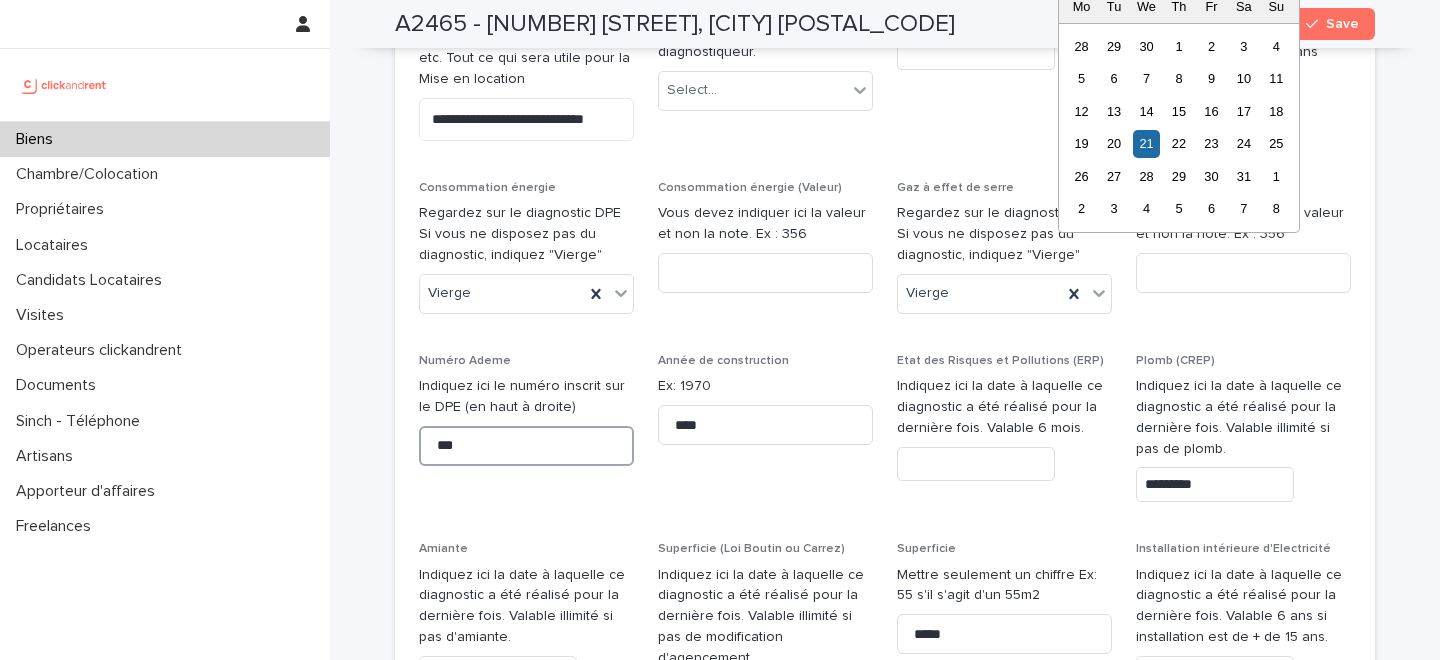 click on "***" at bounding box center (526, 446) 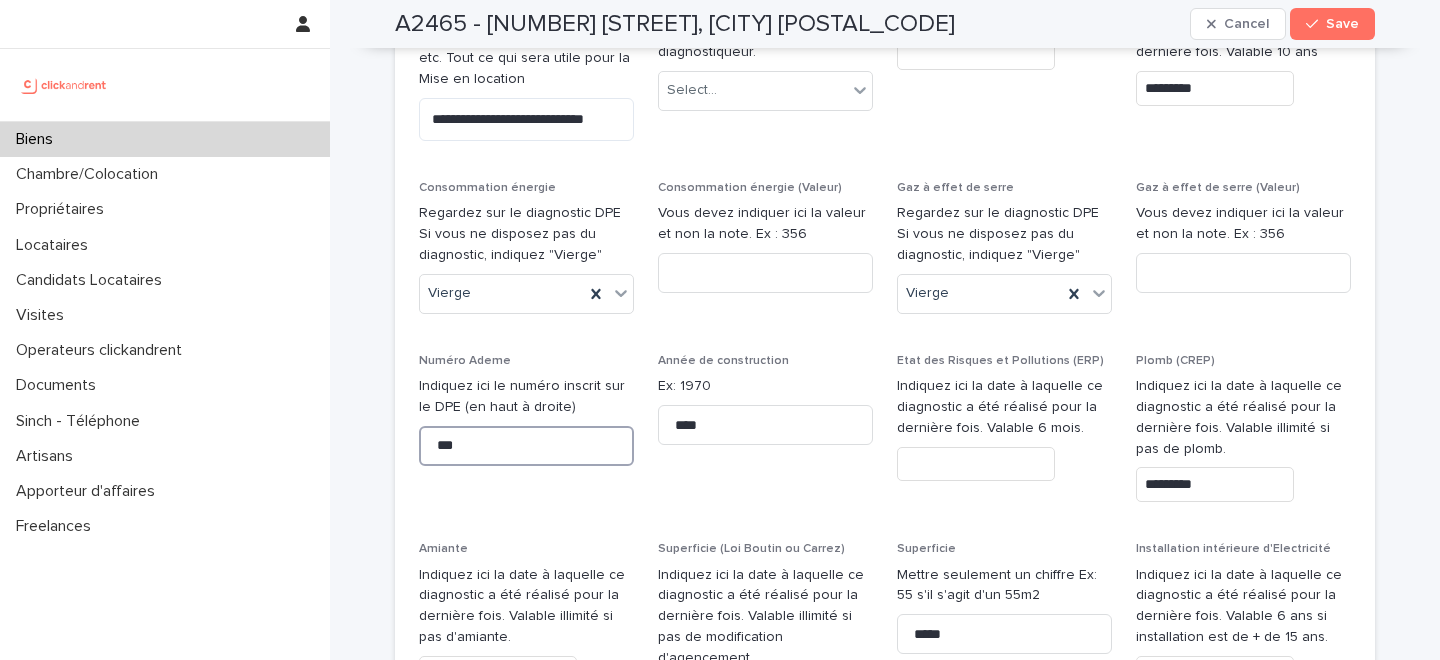 click on "***" at bounding box center (526, 446) 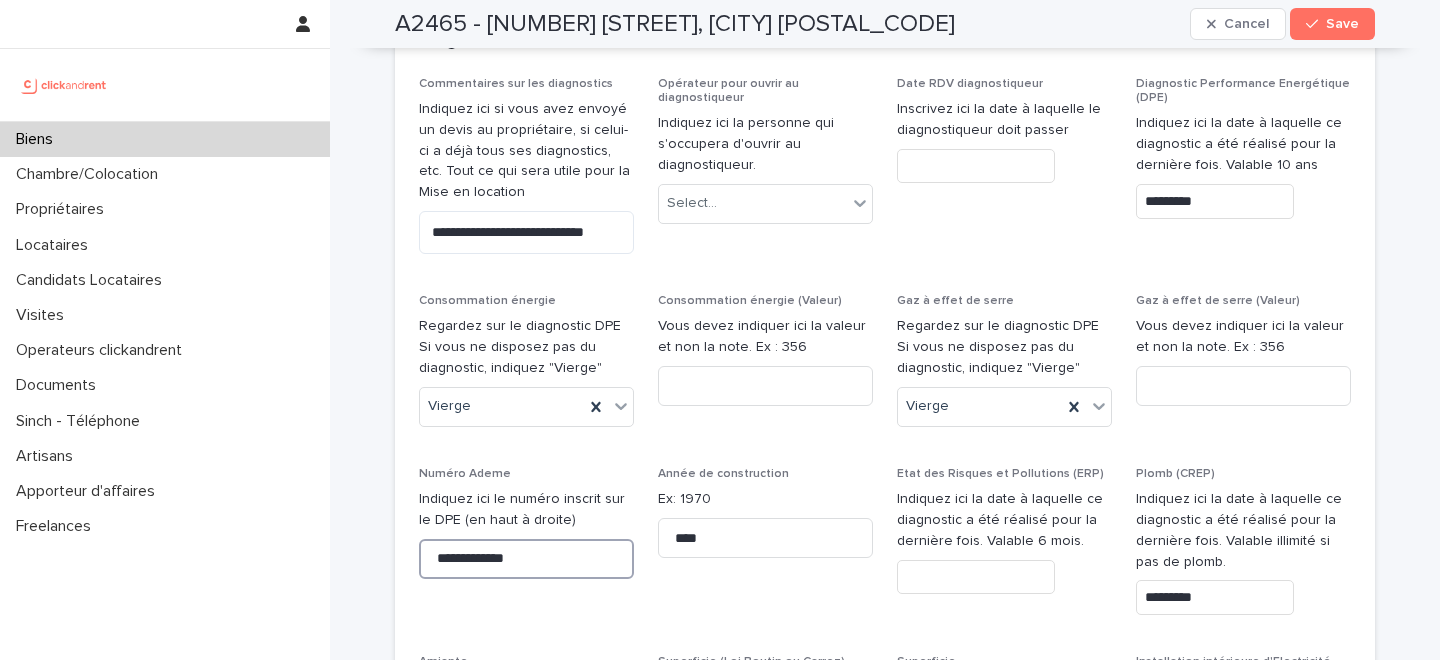 scroll, scrollTop: 9822, scrollLeft: 0, axis: vertical 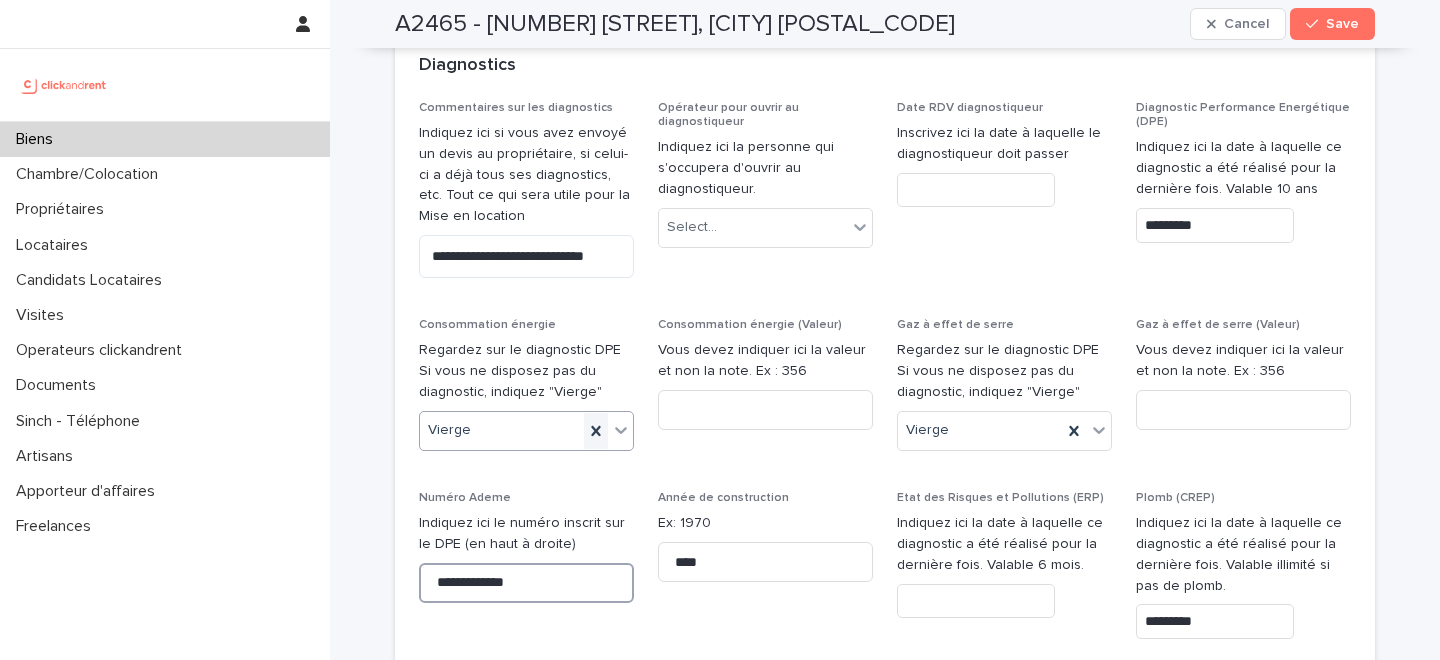 type on "**********" 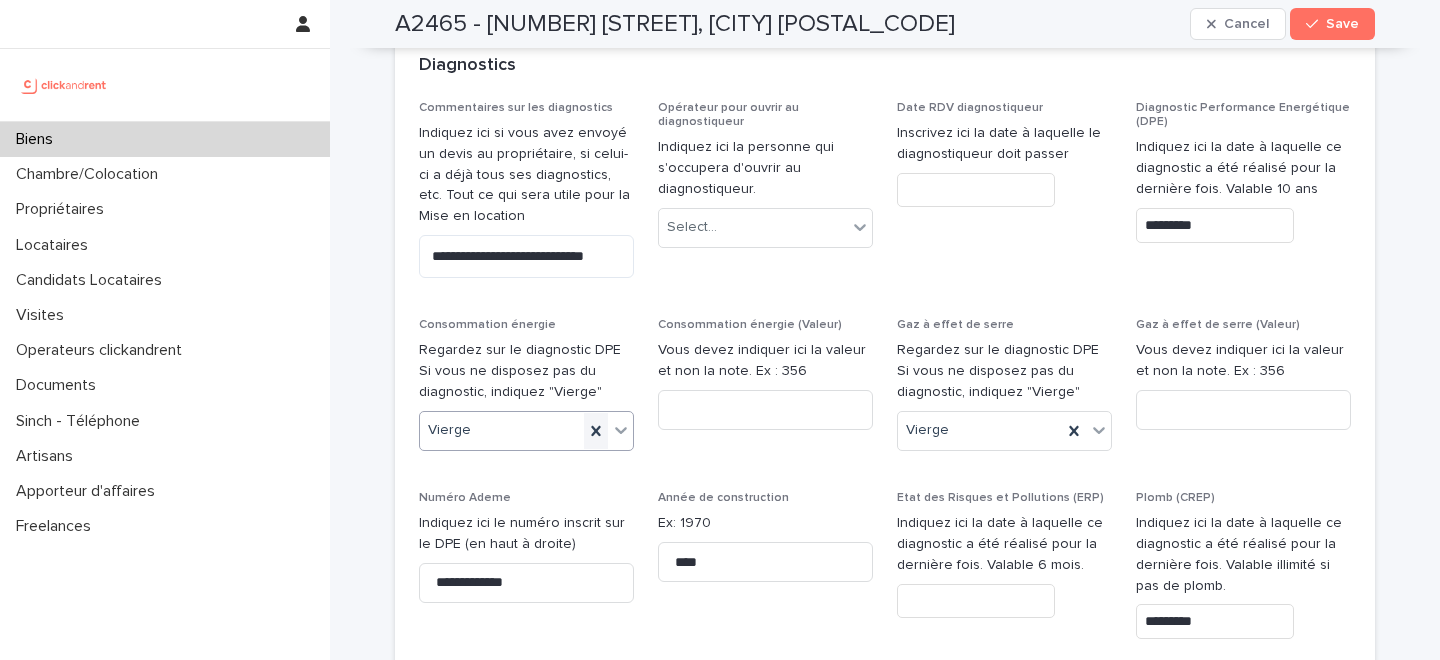 click 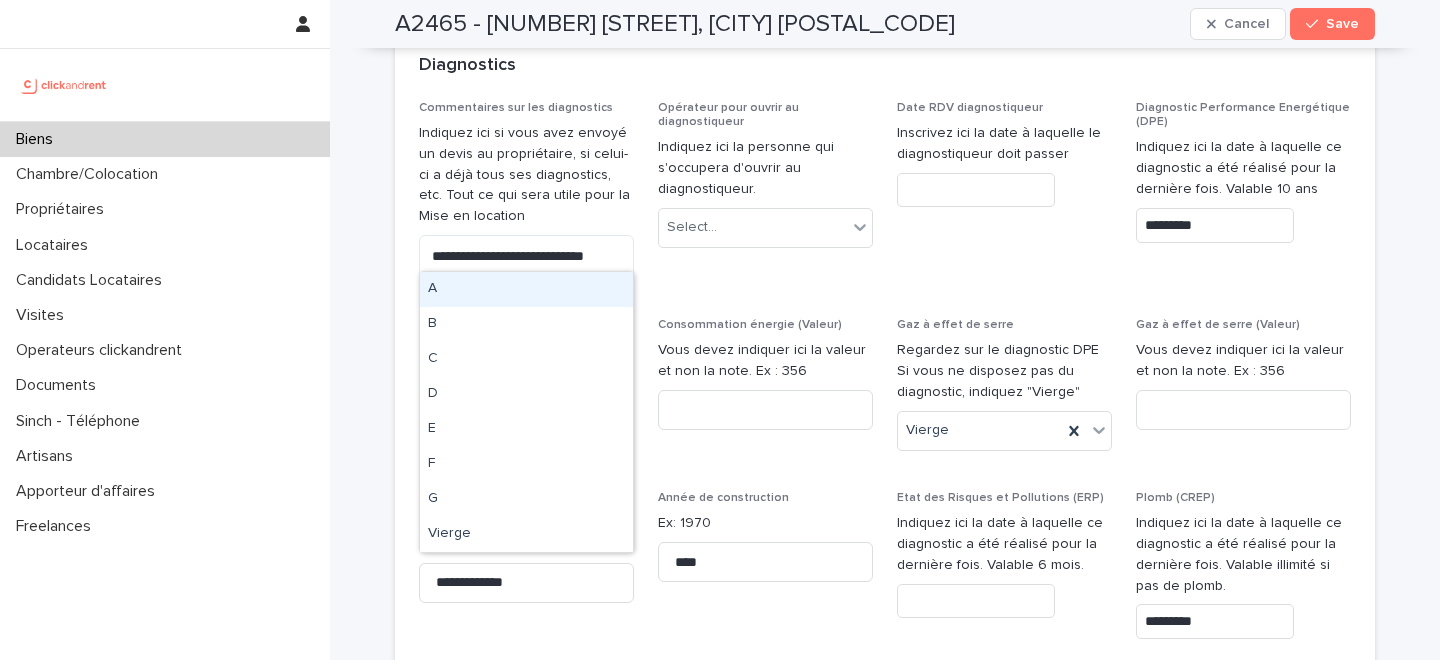 click on "Select..." at bounding box center [514, 430] 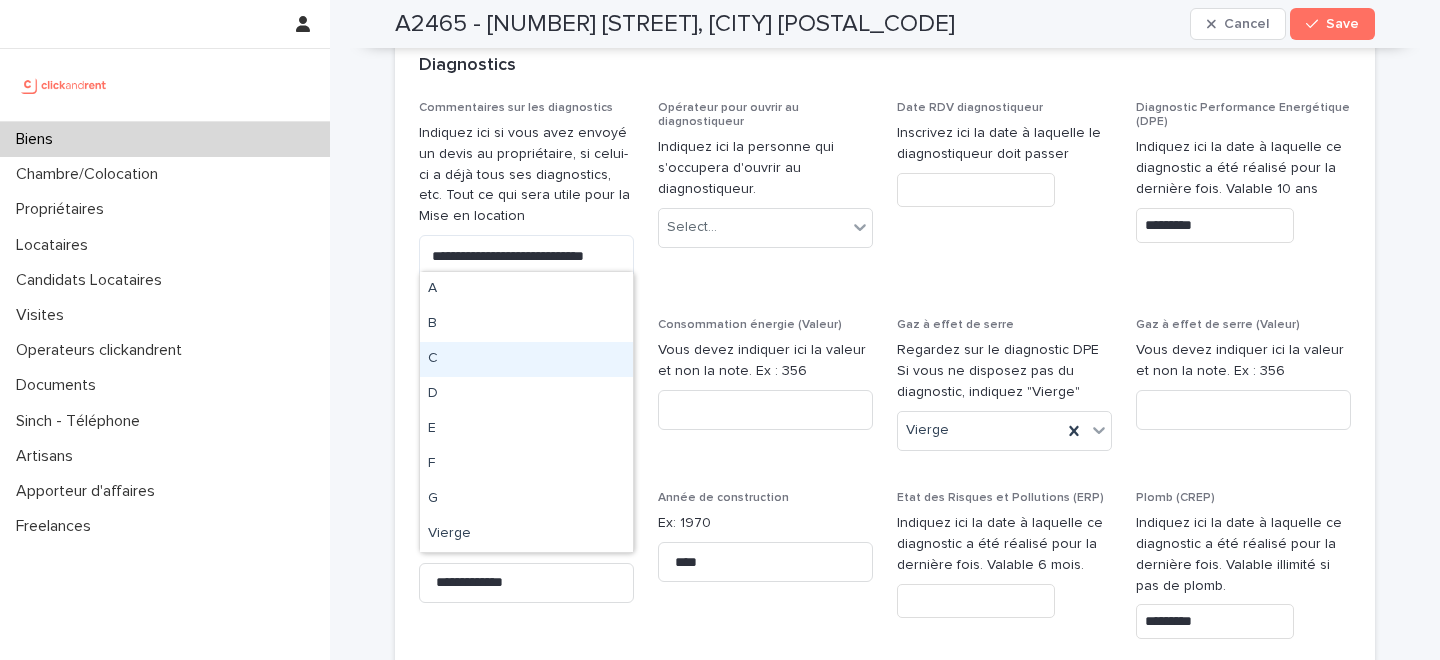 click on "C" at bounding box center (526, 359) 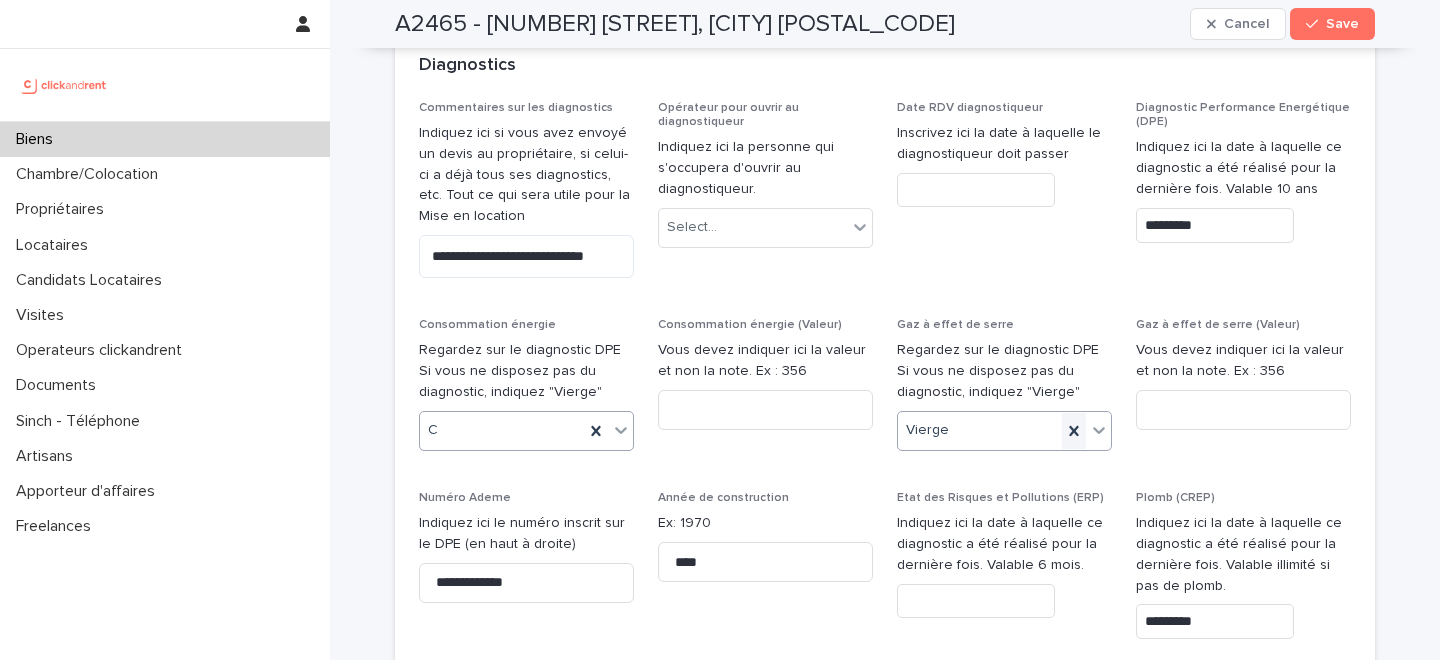 click 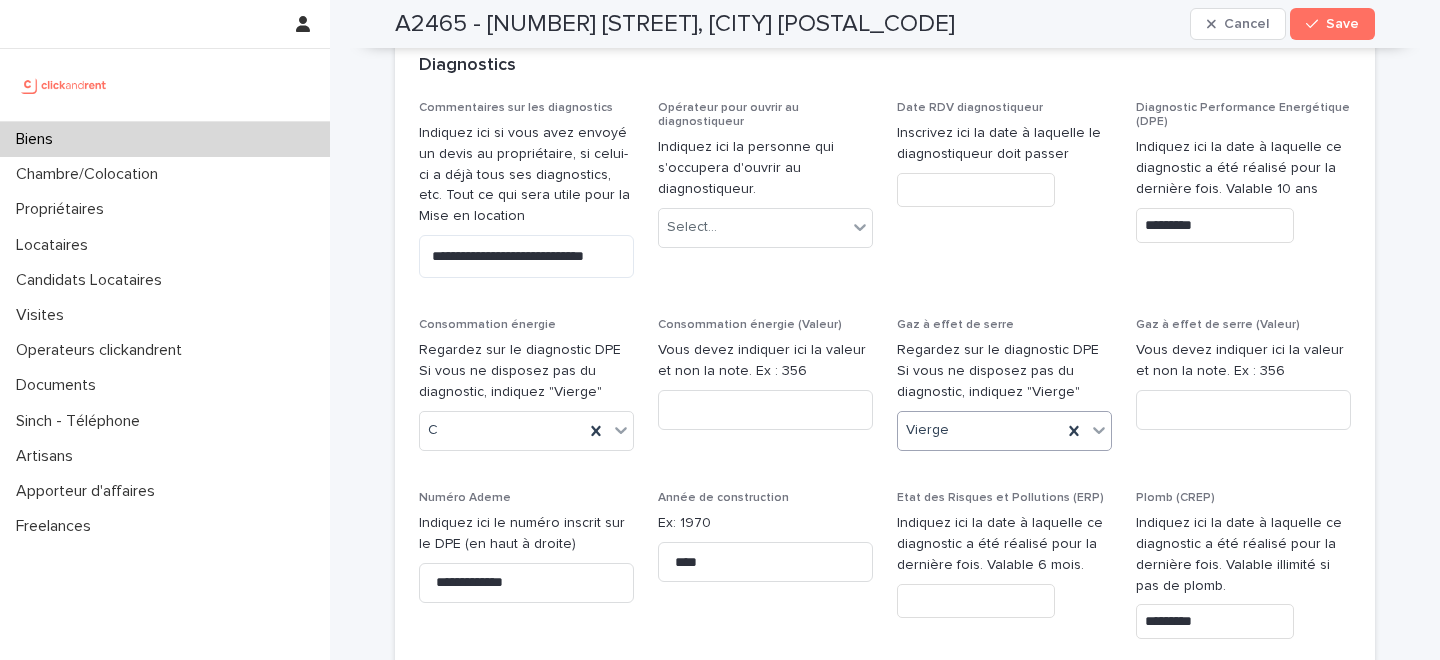 click on "Vierge" at bounding box center (980, 430) 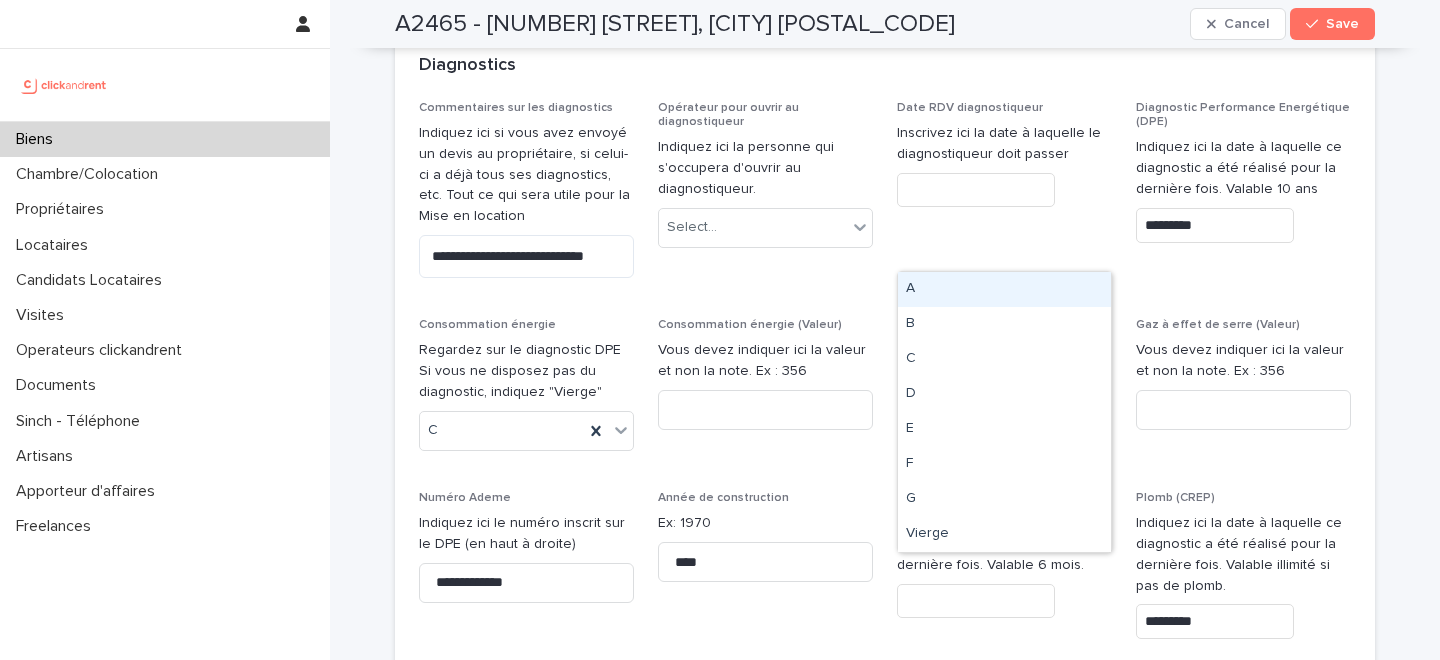 click on "A" at bounding box center [1004, 289] 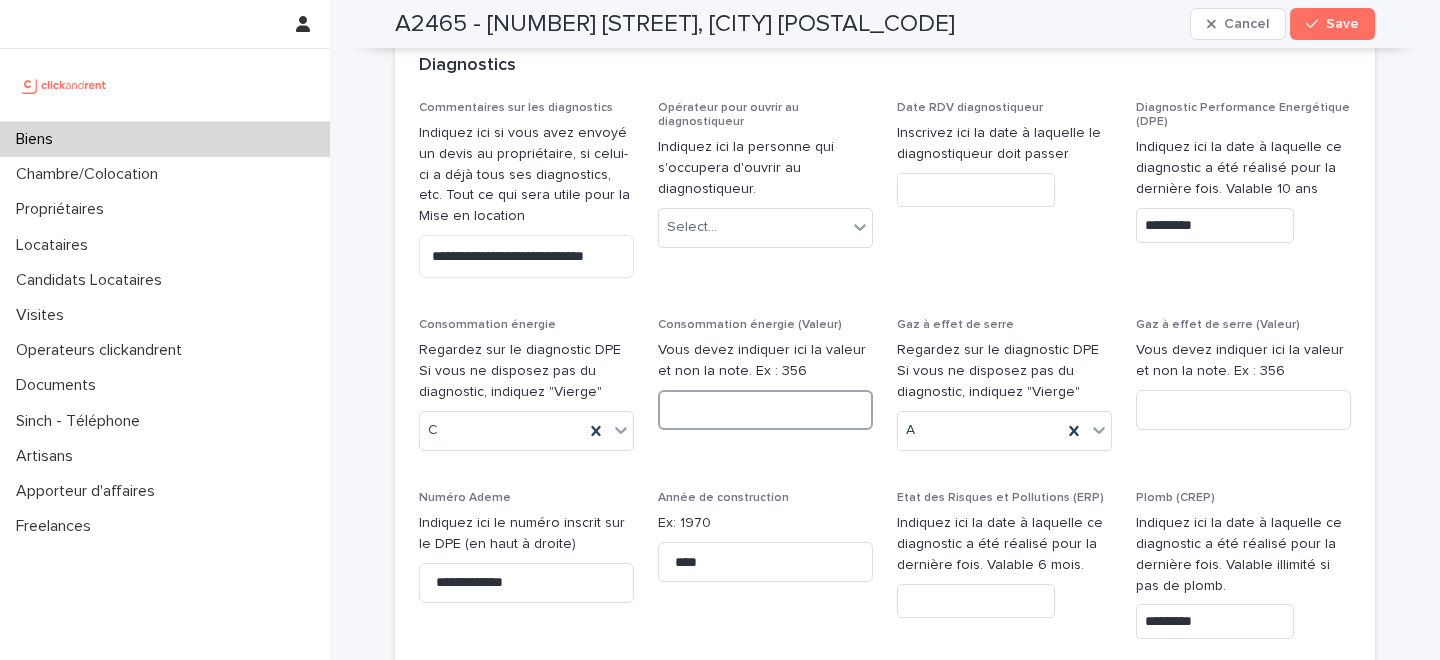 click at bounding box center (765, 410) 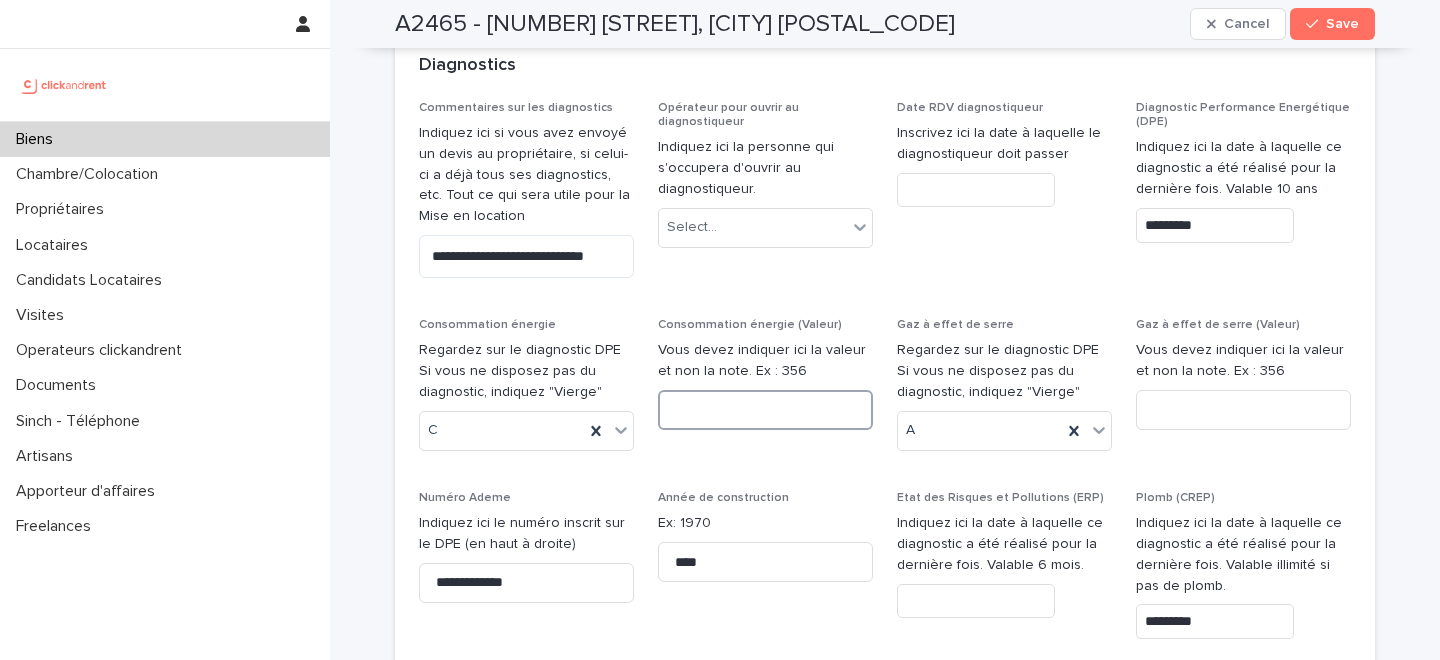 type on "*" 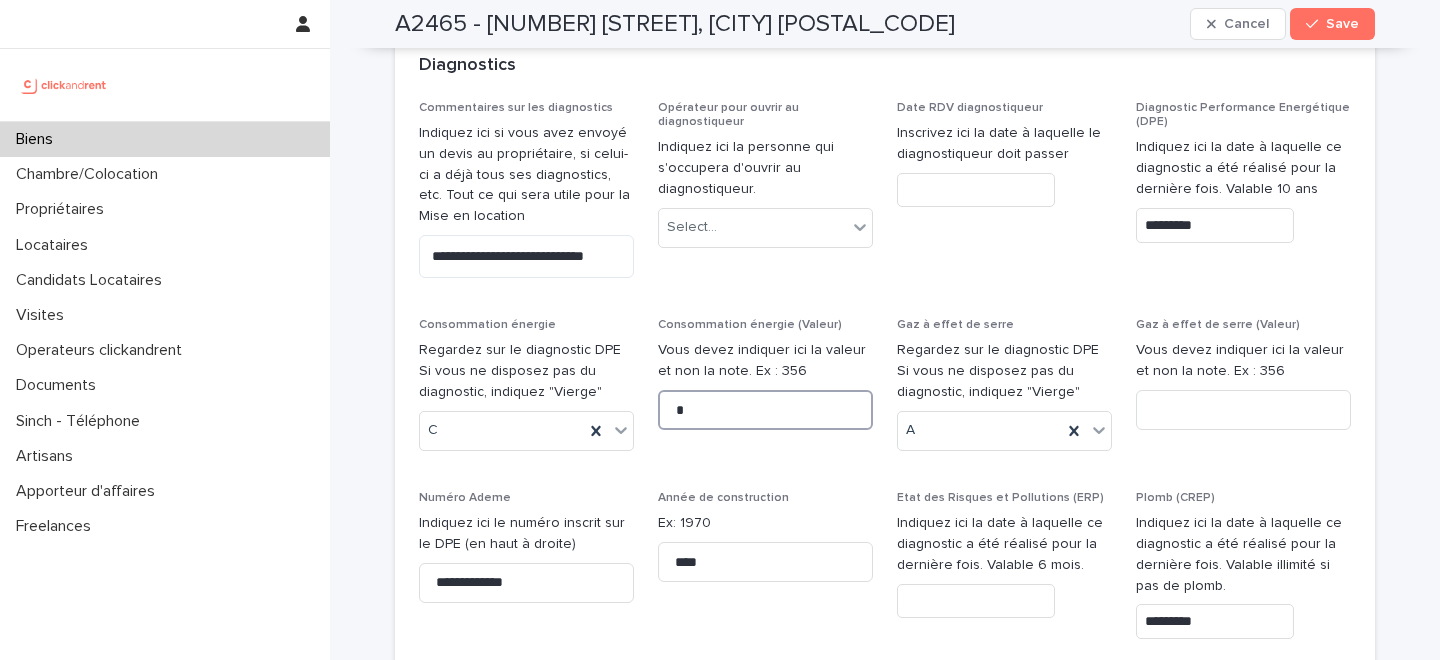 type on "*" 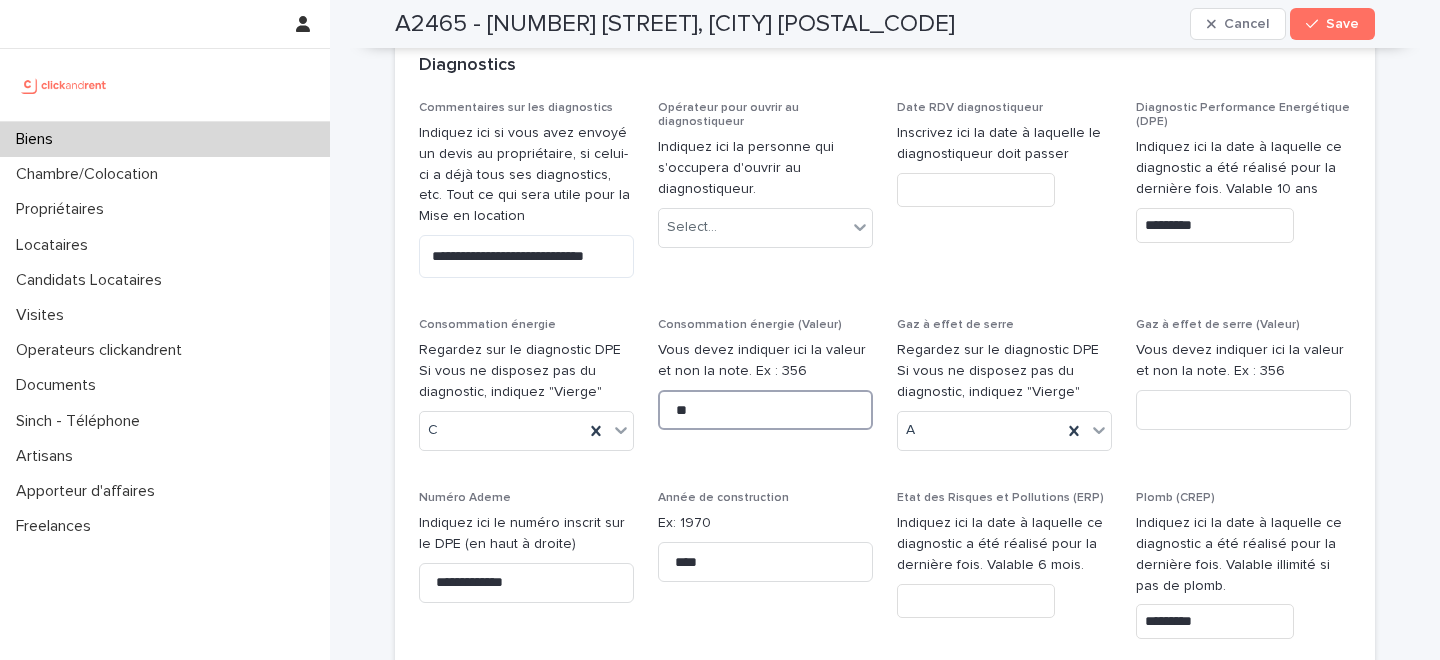 type on "***" 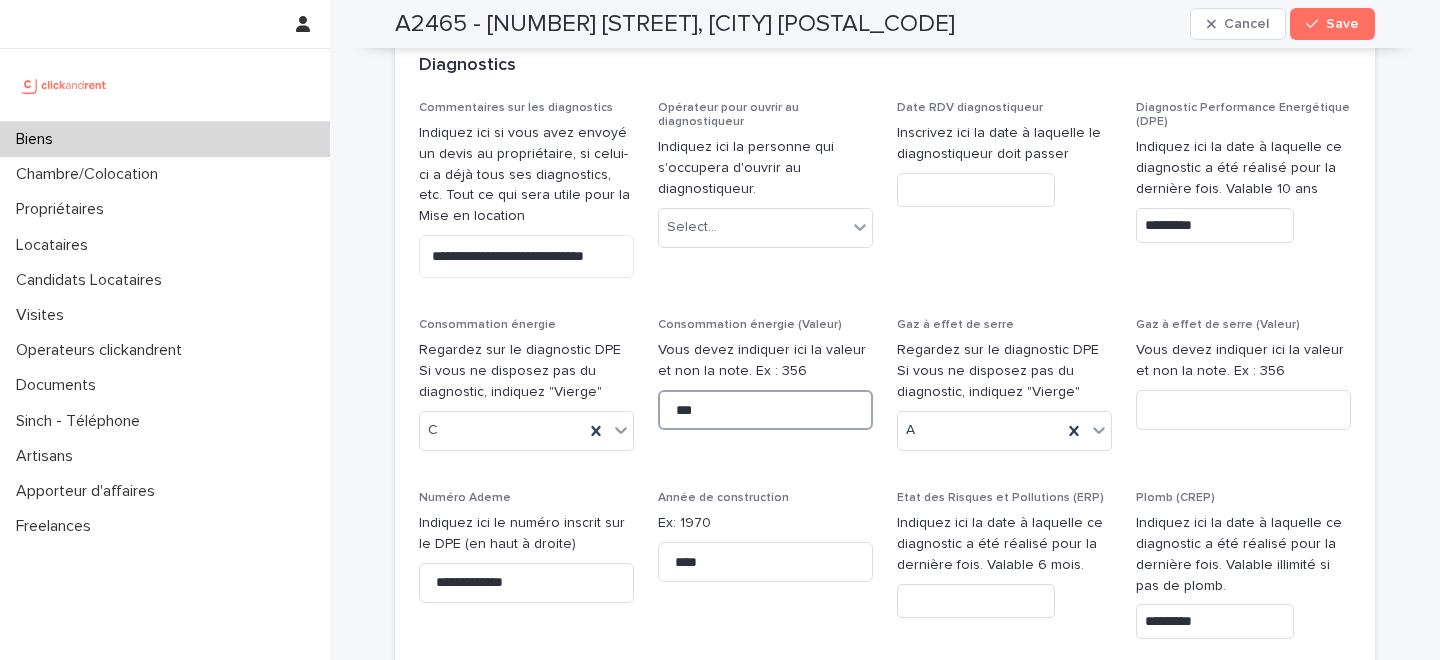 type on "***" 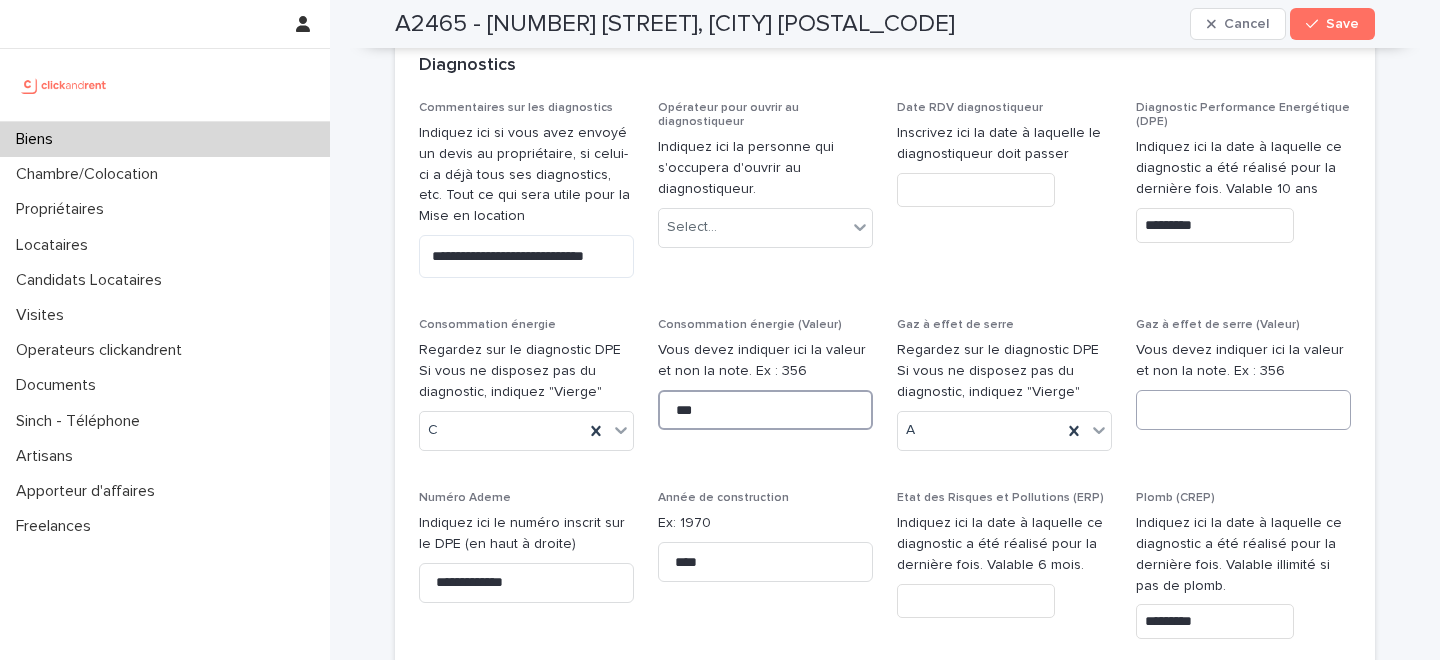type on "***" 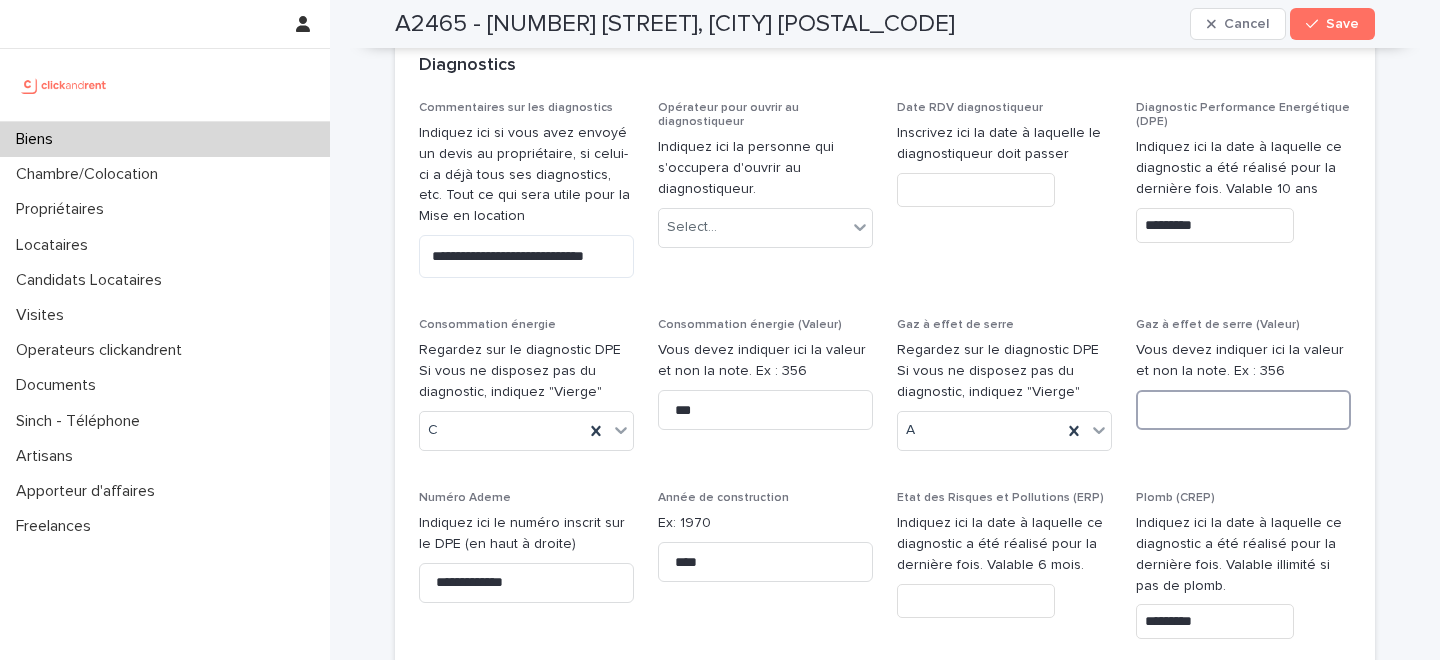 click at bounding box center (1243, 410) 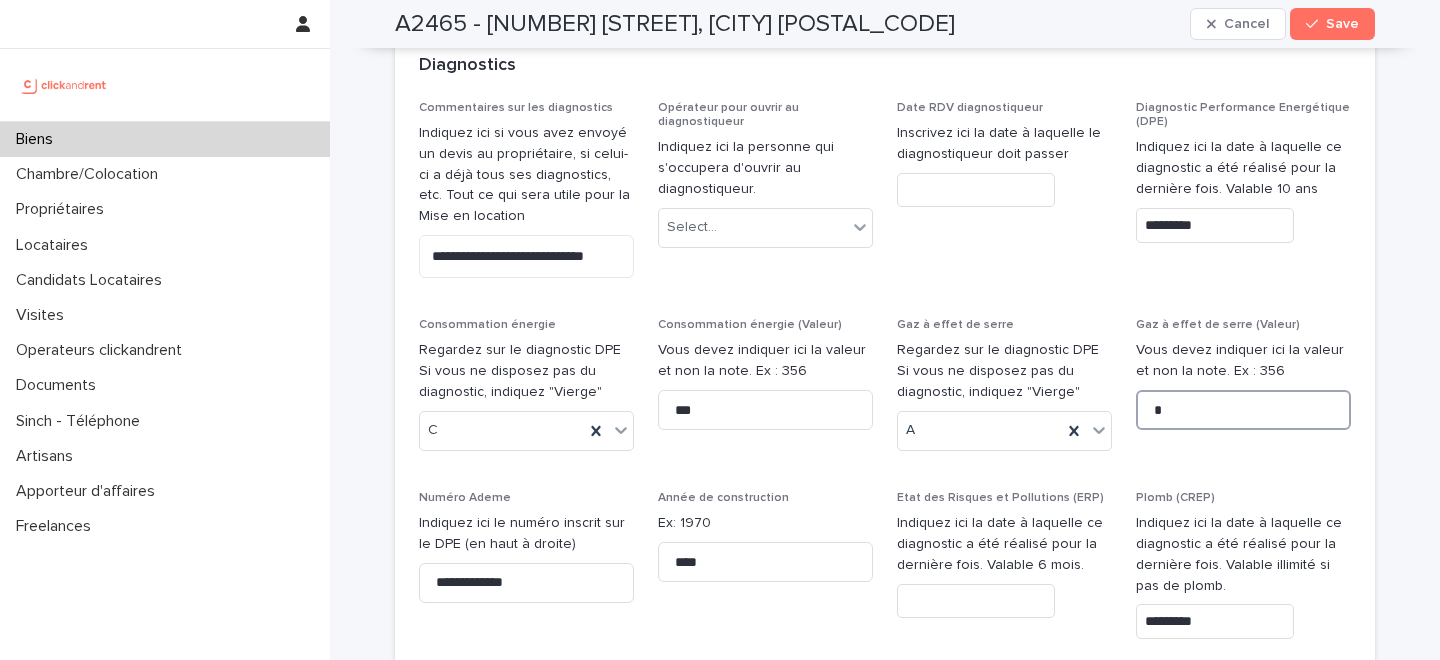 type on "*" 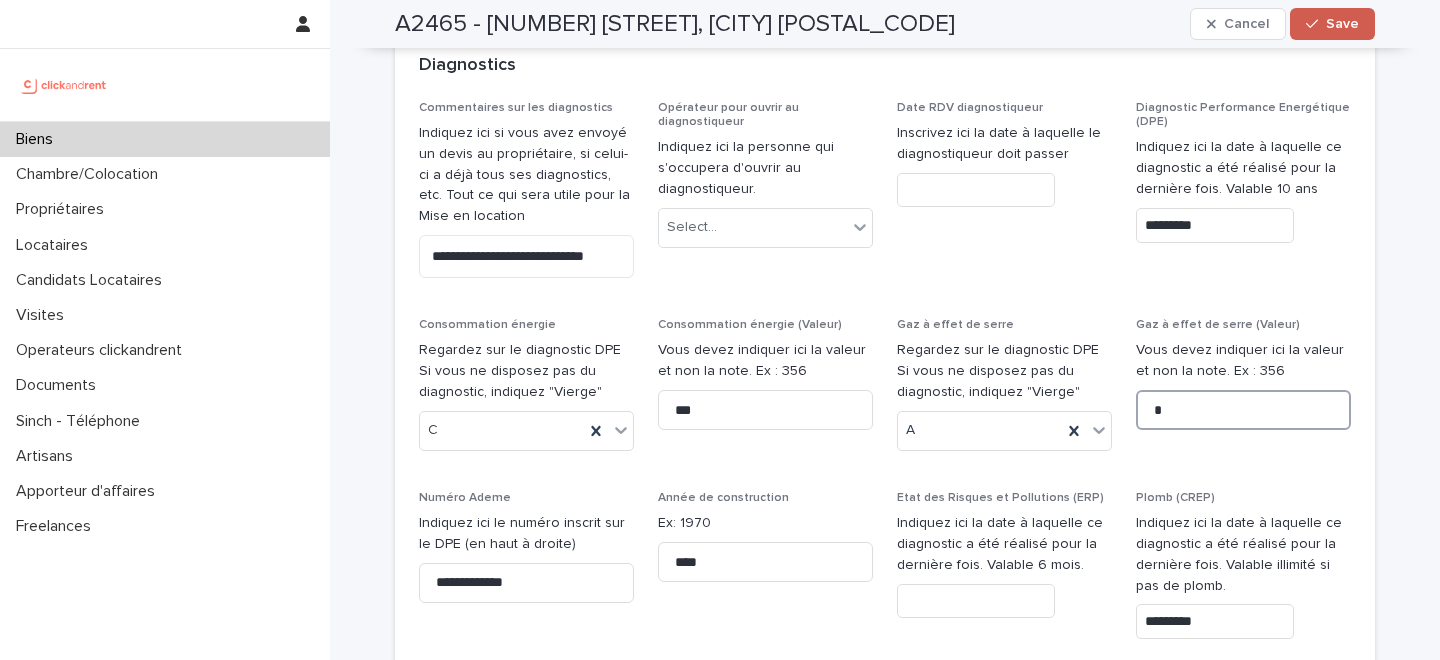 type on "*" 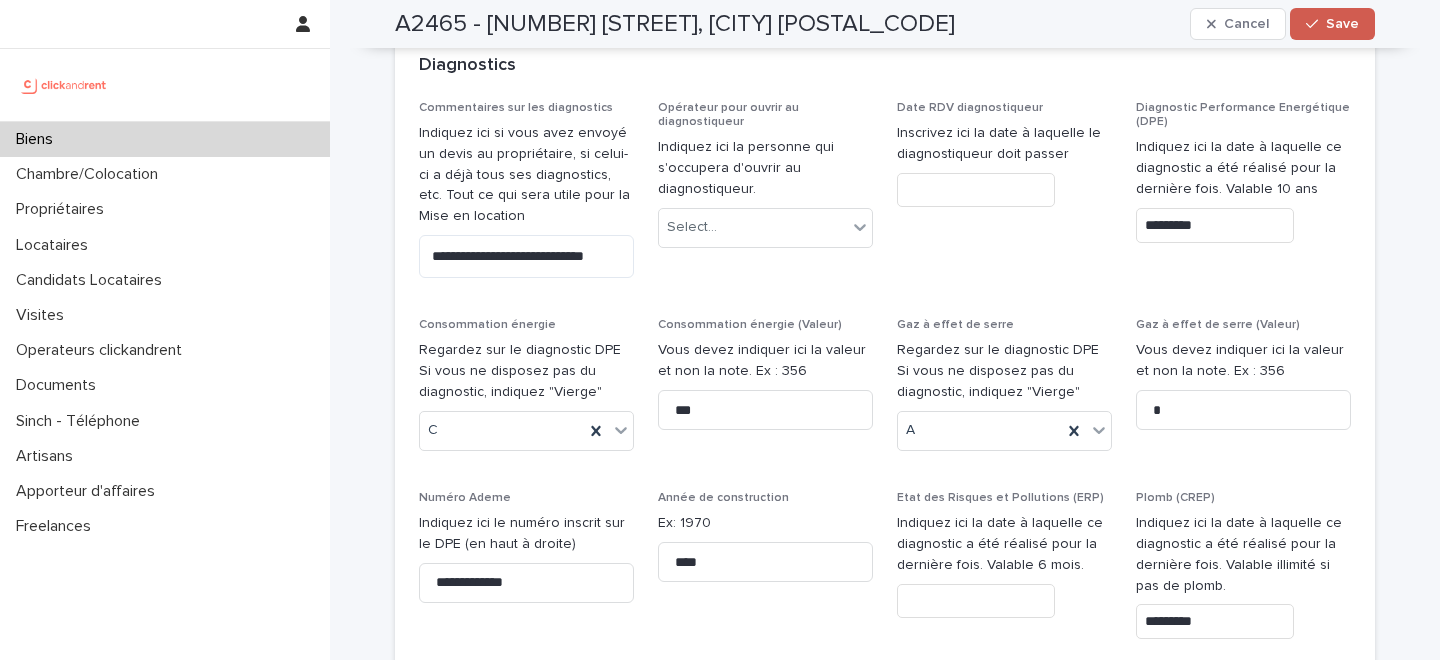 click on "Save" at bounding box center [1342, 24] 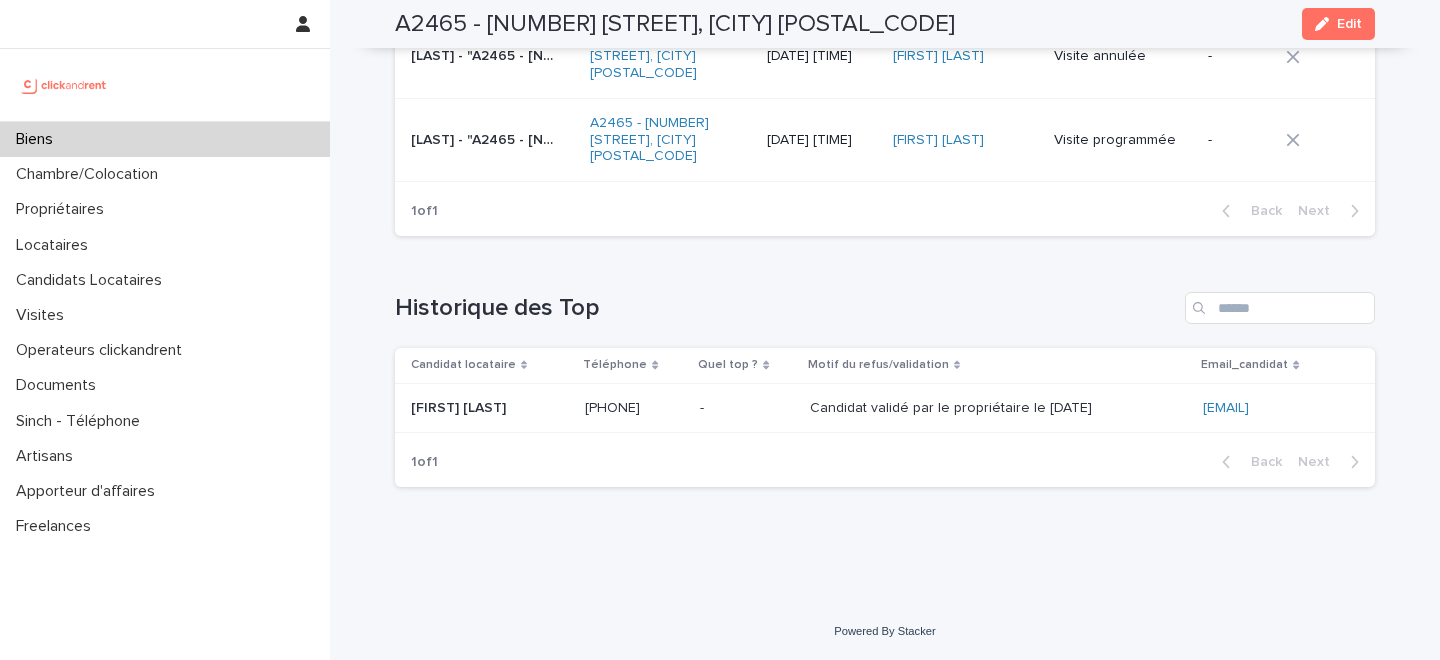 scroll, scrollTop: 8121, scrollLeft: 0, axis: vertical 